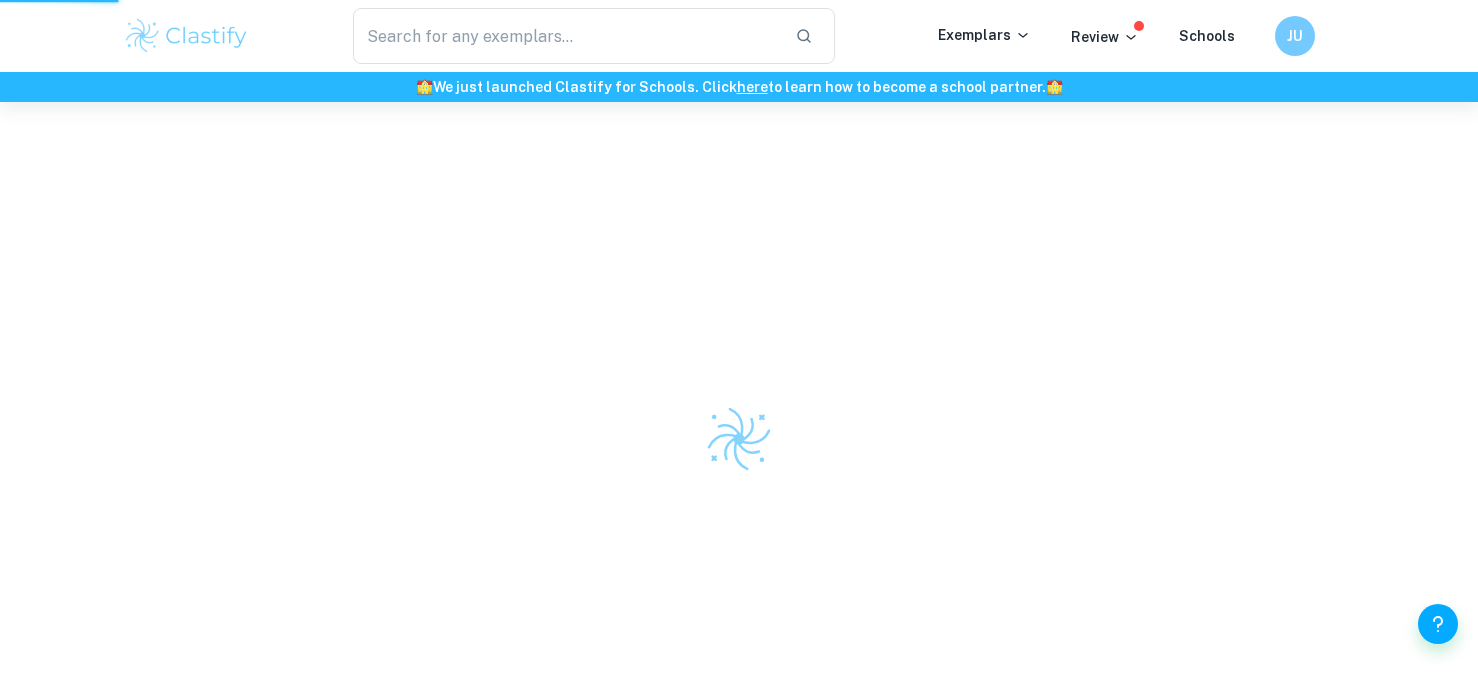 scroll, scrollTop: 0, scrollLeft: 0, axis: both 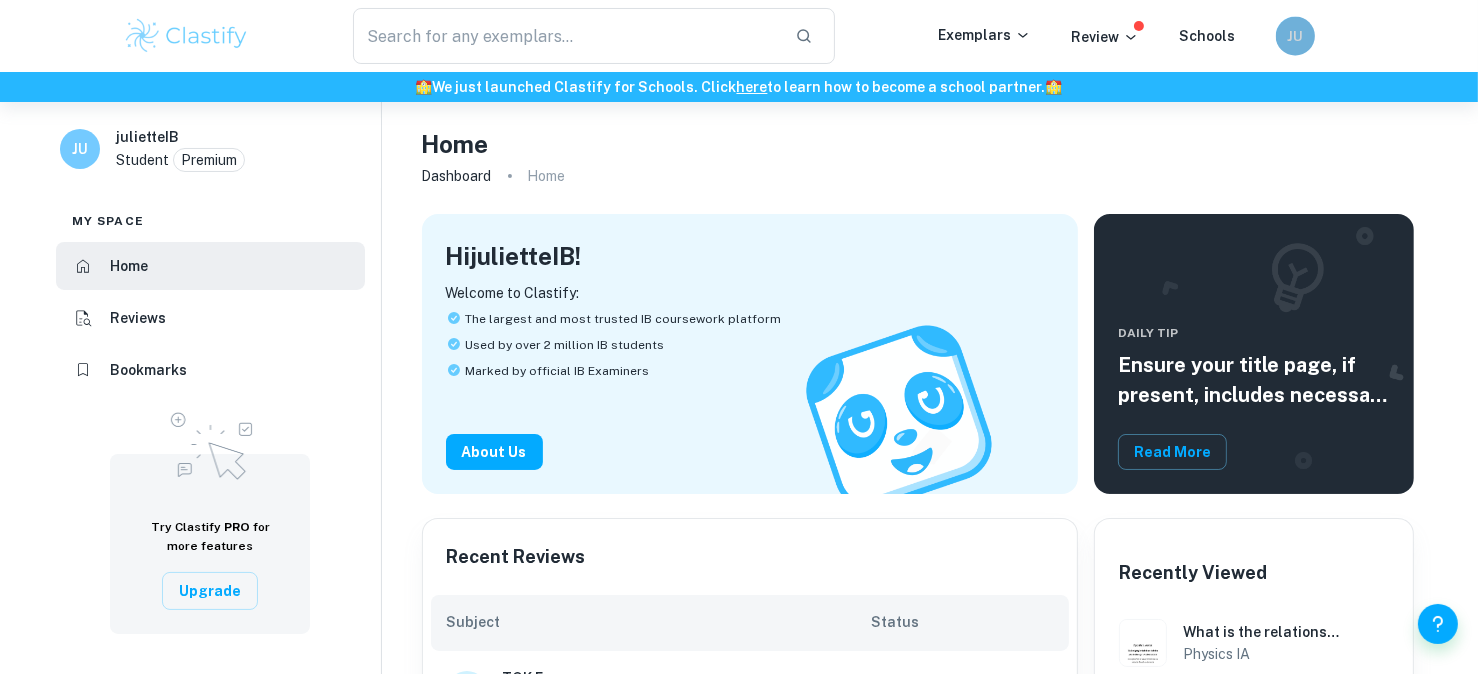 click on "JU" at bounding box center (1295, 36) 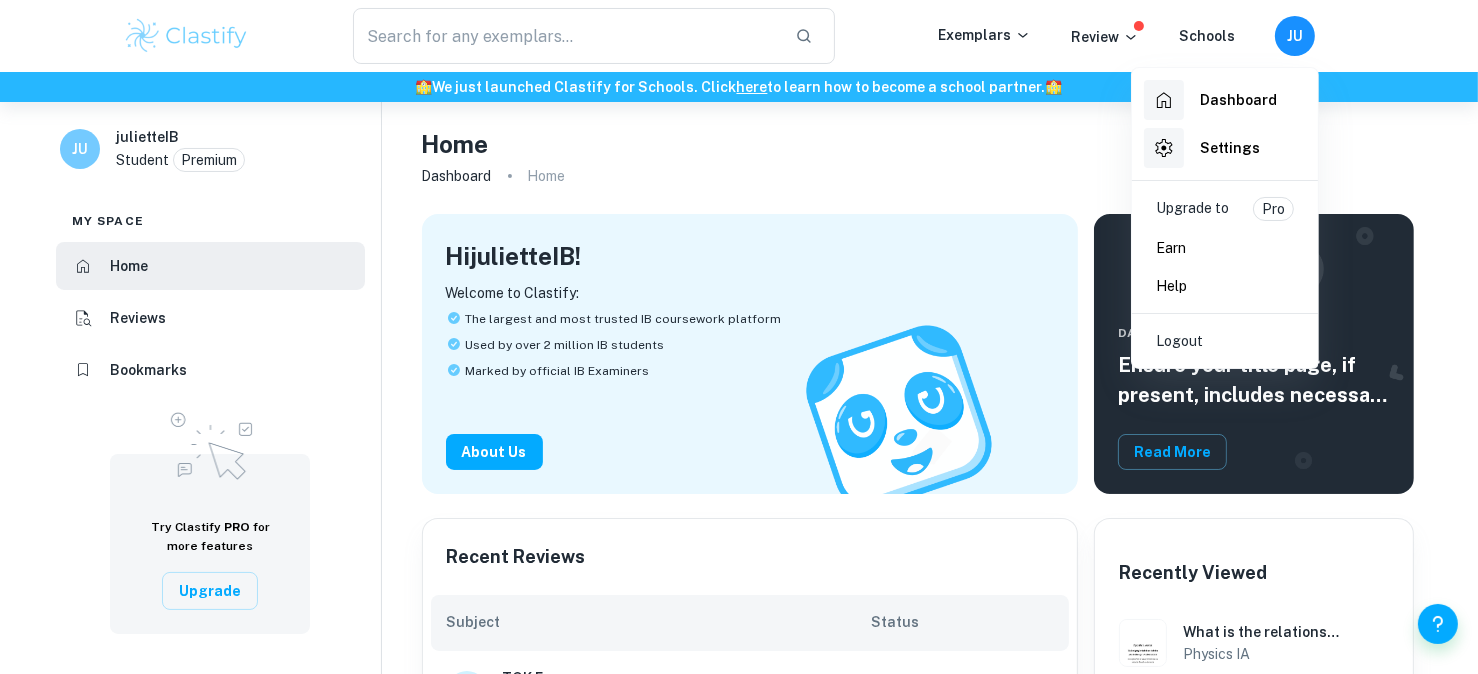 click at bounding box center (739, 337) 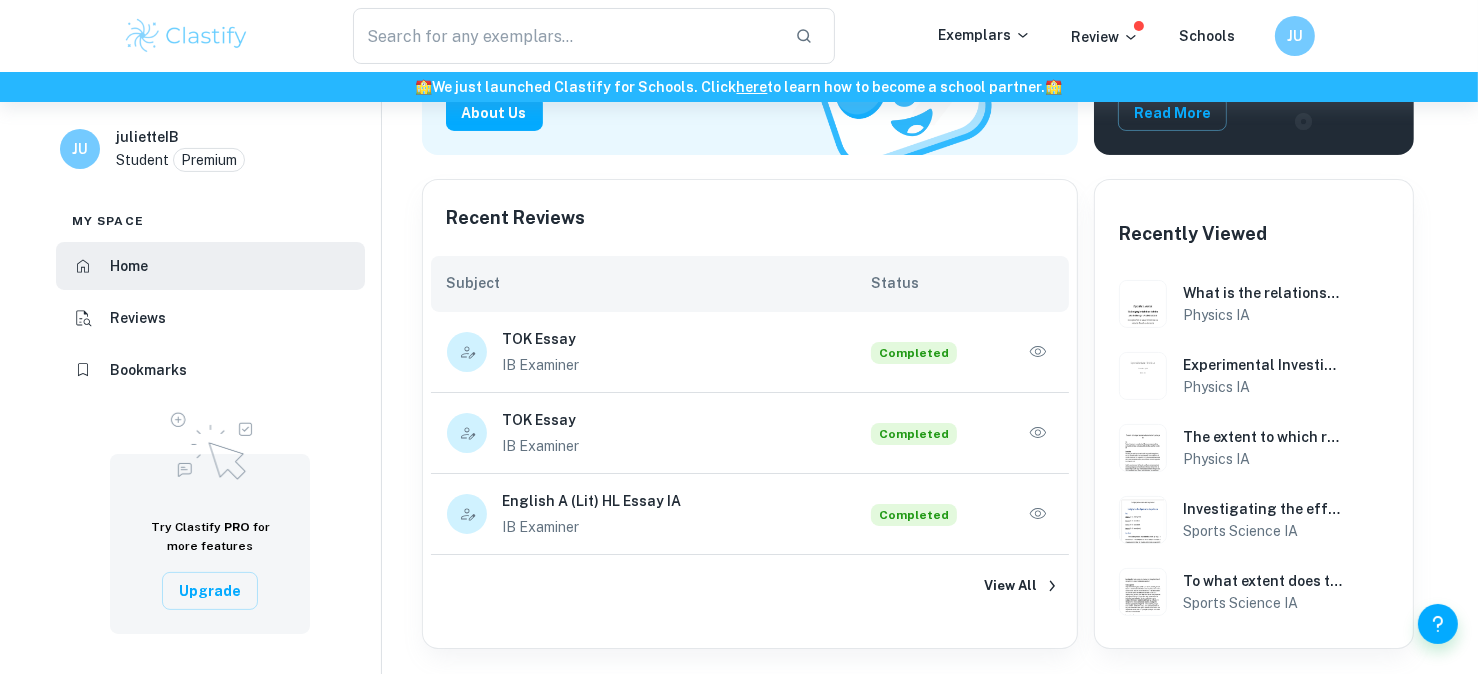 scroll, scrollTop: 341, scrollLeft: 0, axis: vertical 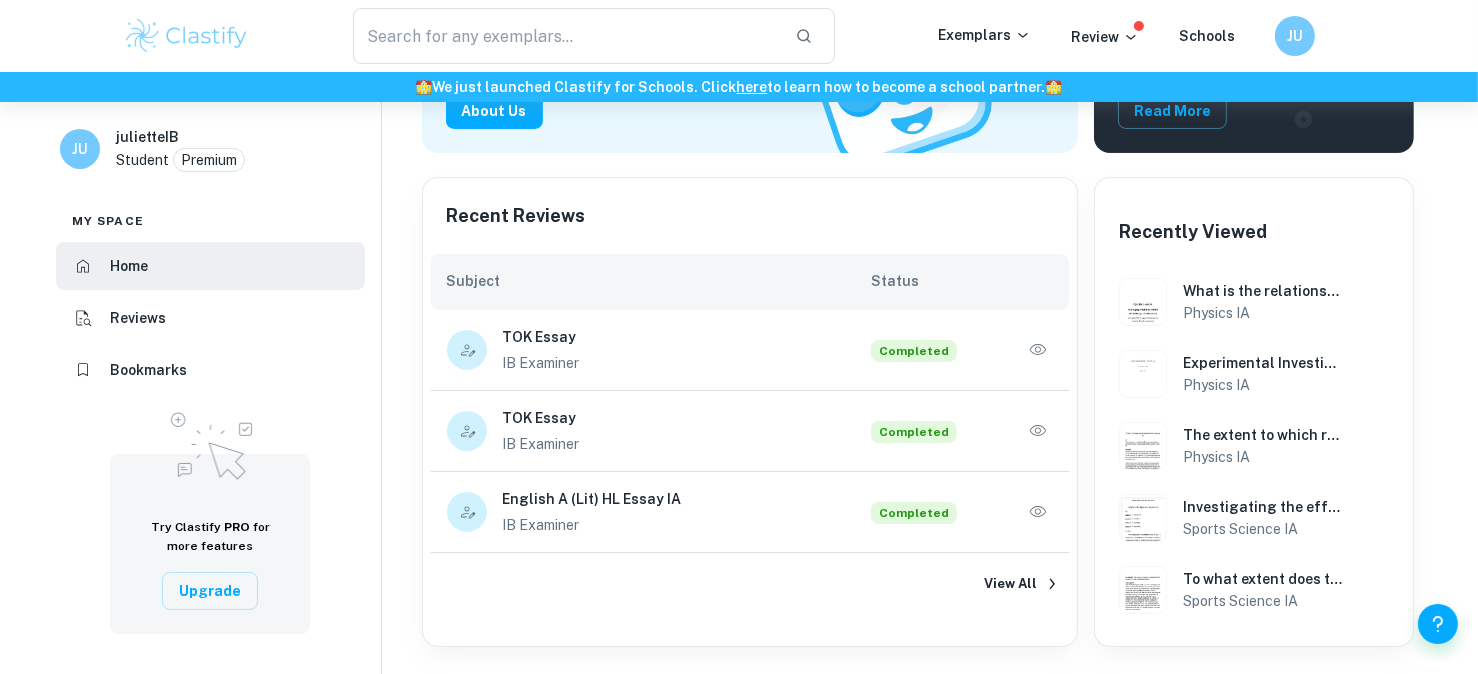 click 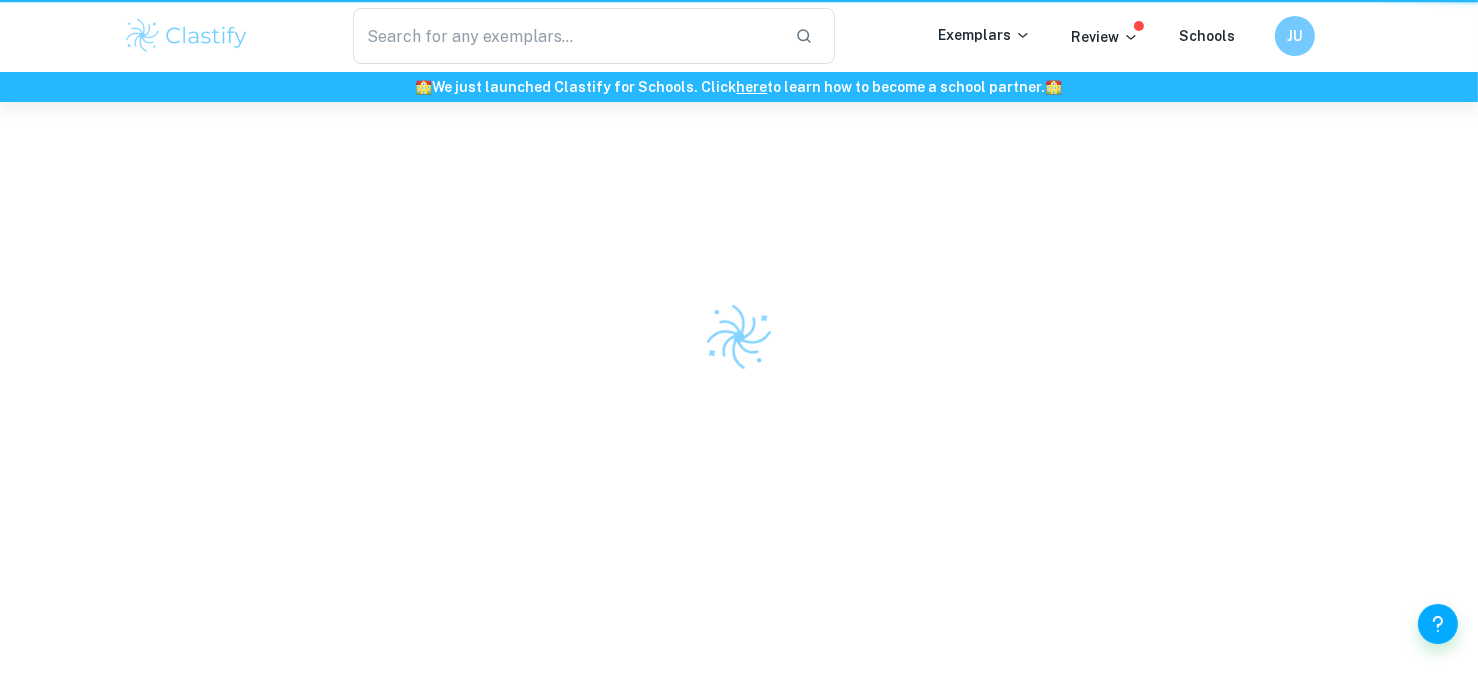 scroll, scrollTop: 0, scrollLeft: 0, axis: both 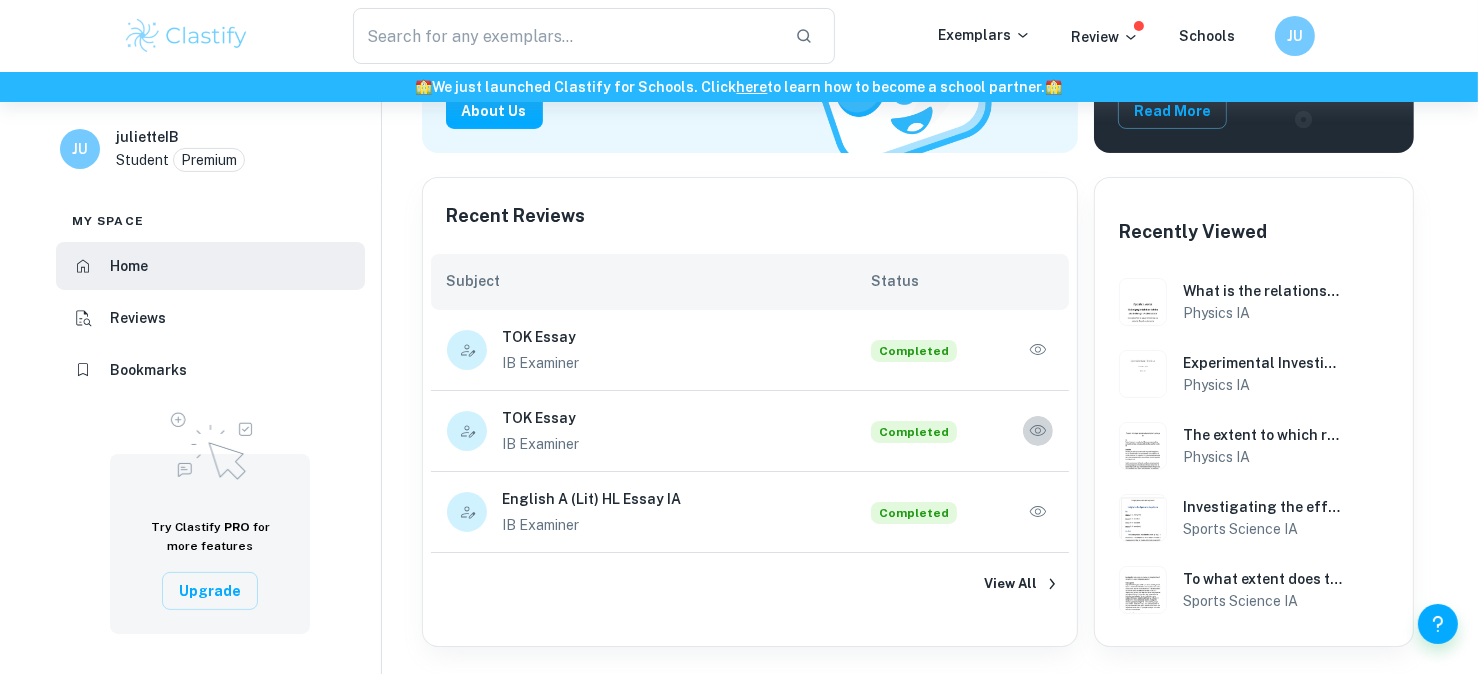 click 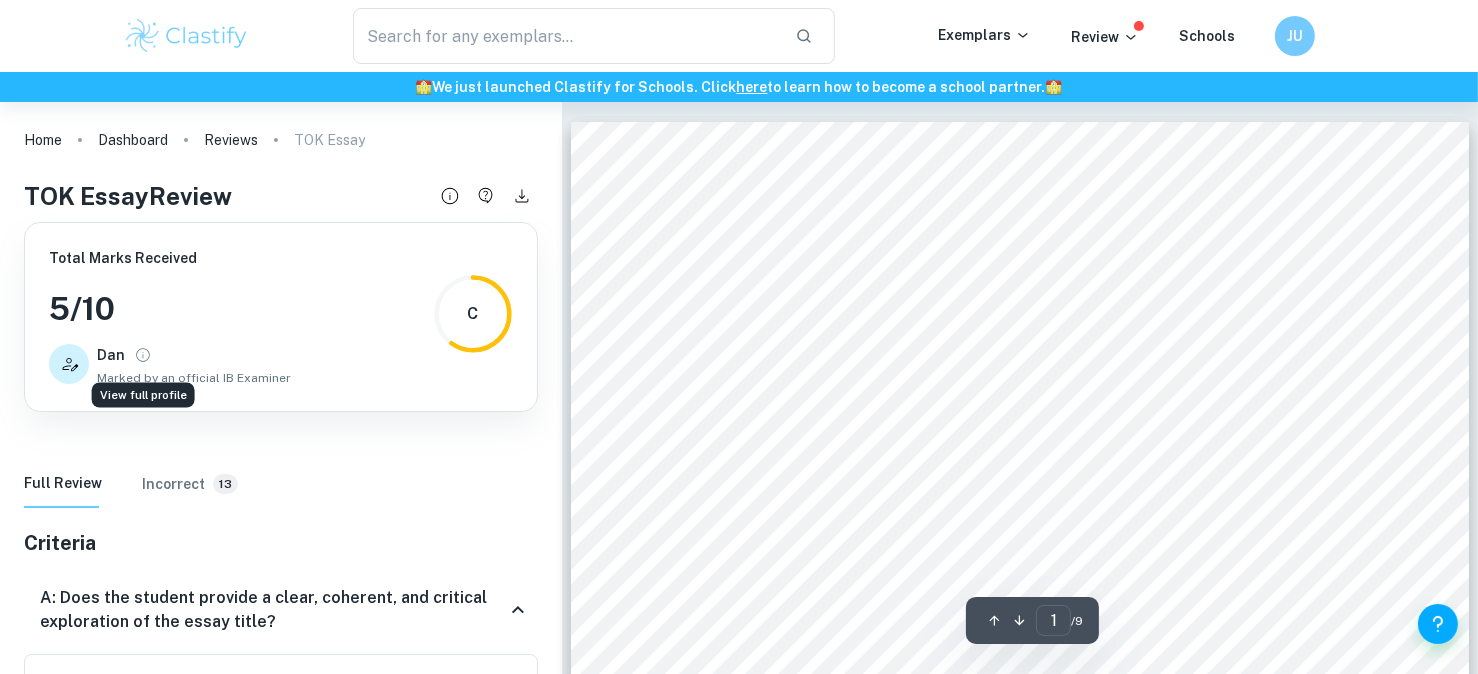 click 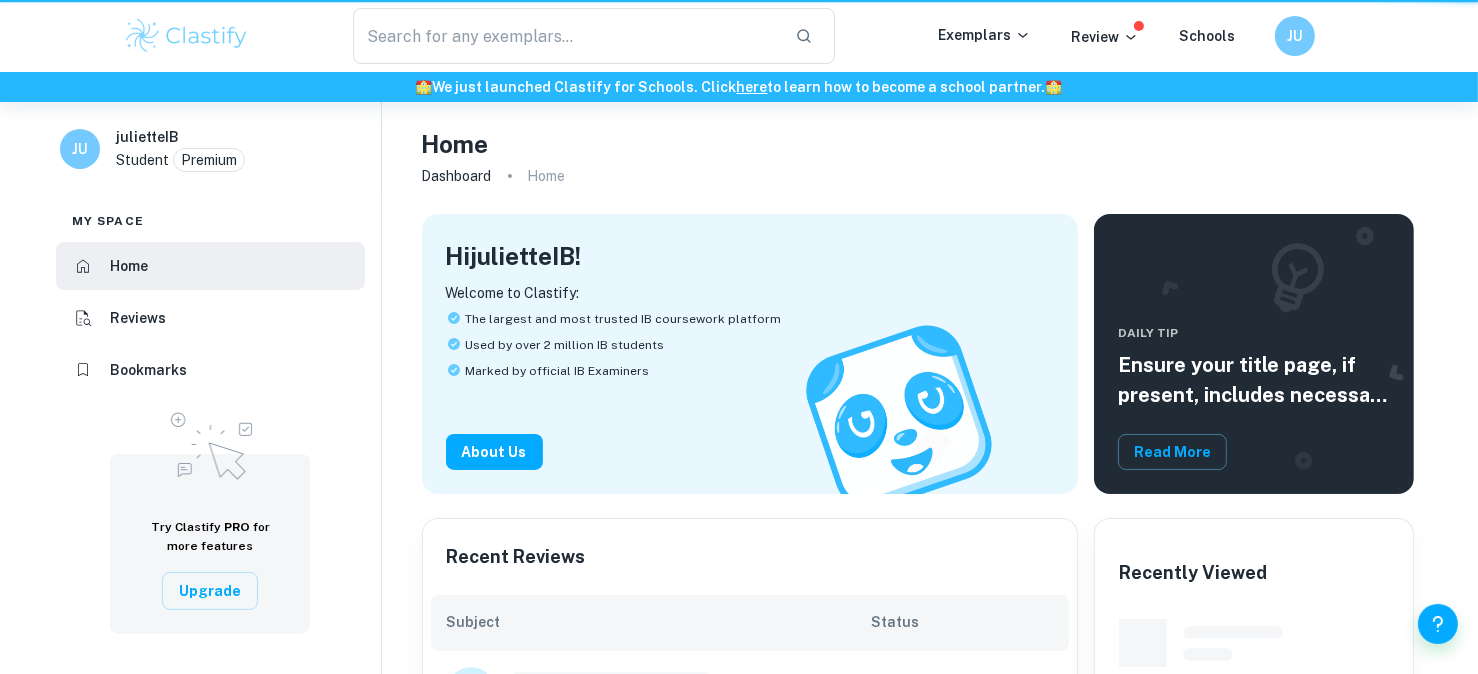scroll, scrollTop: 341, scrollLeft: 0, axis: vertical 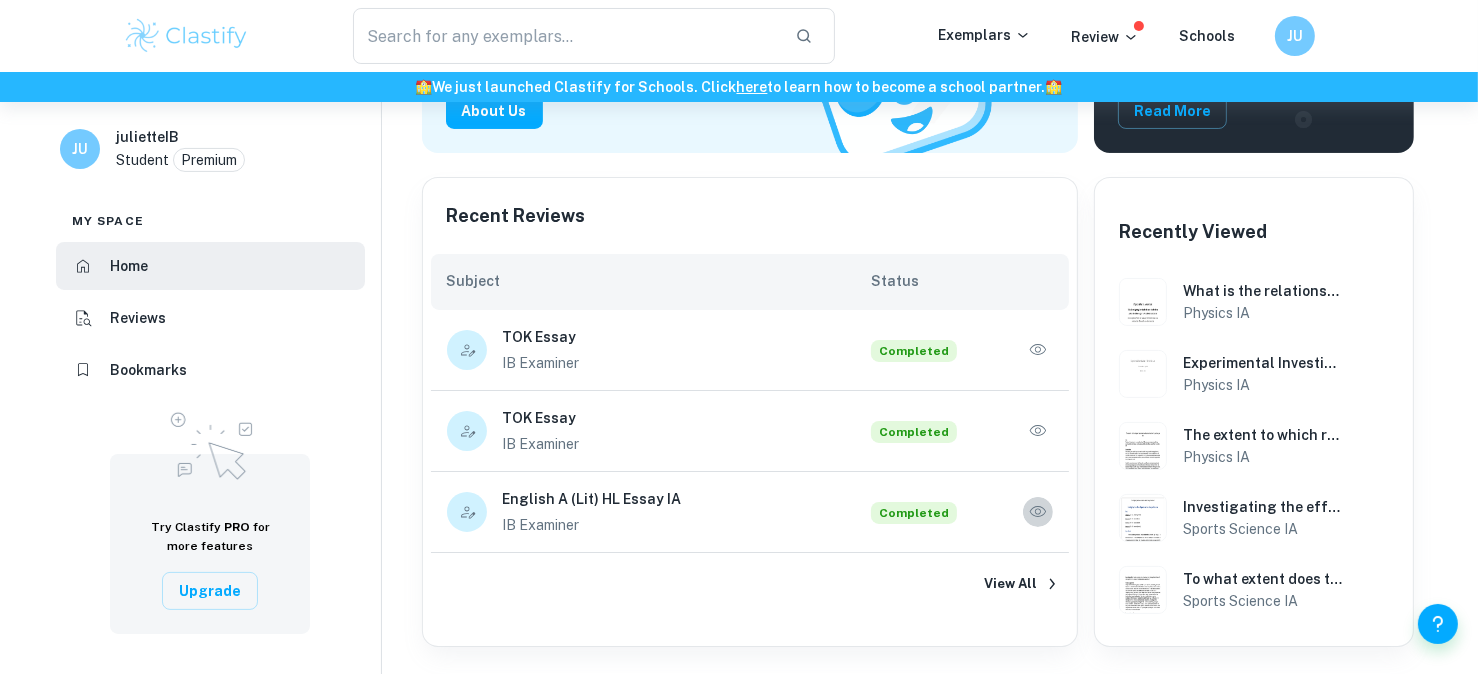 click 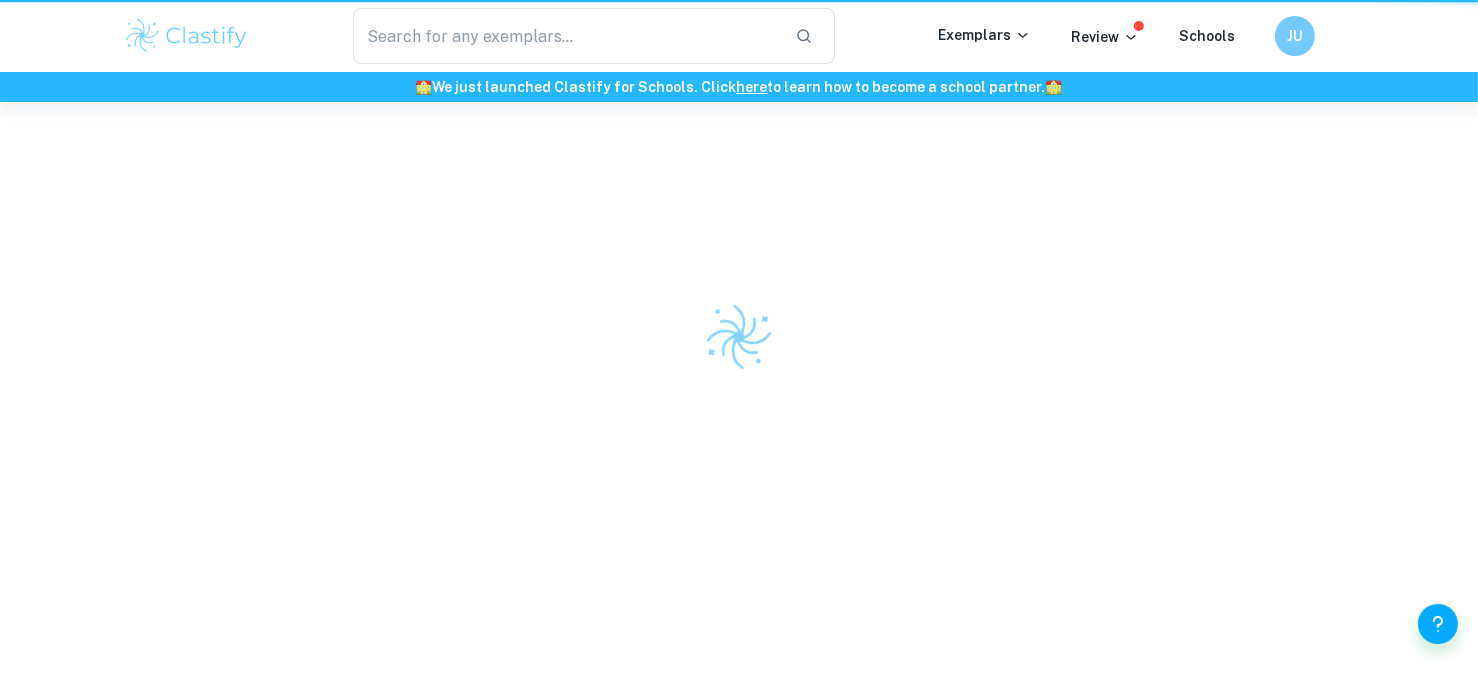 scroll, scrollTop: 0, scrollLeft: 0, axis: both 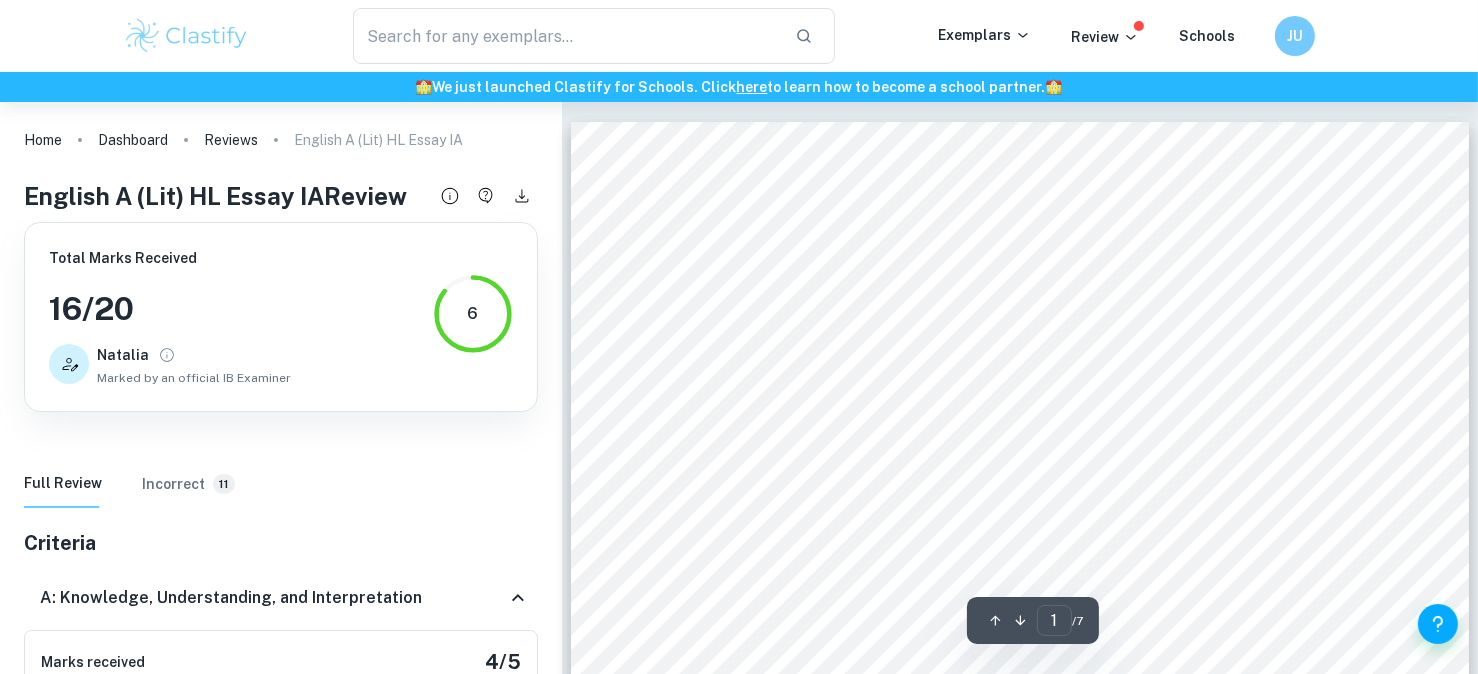 click 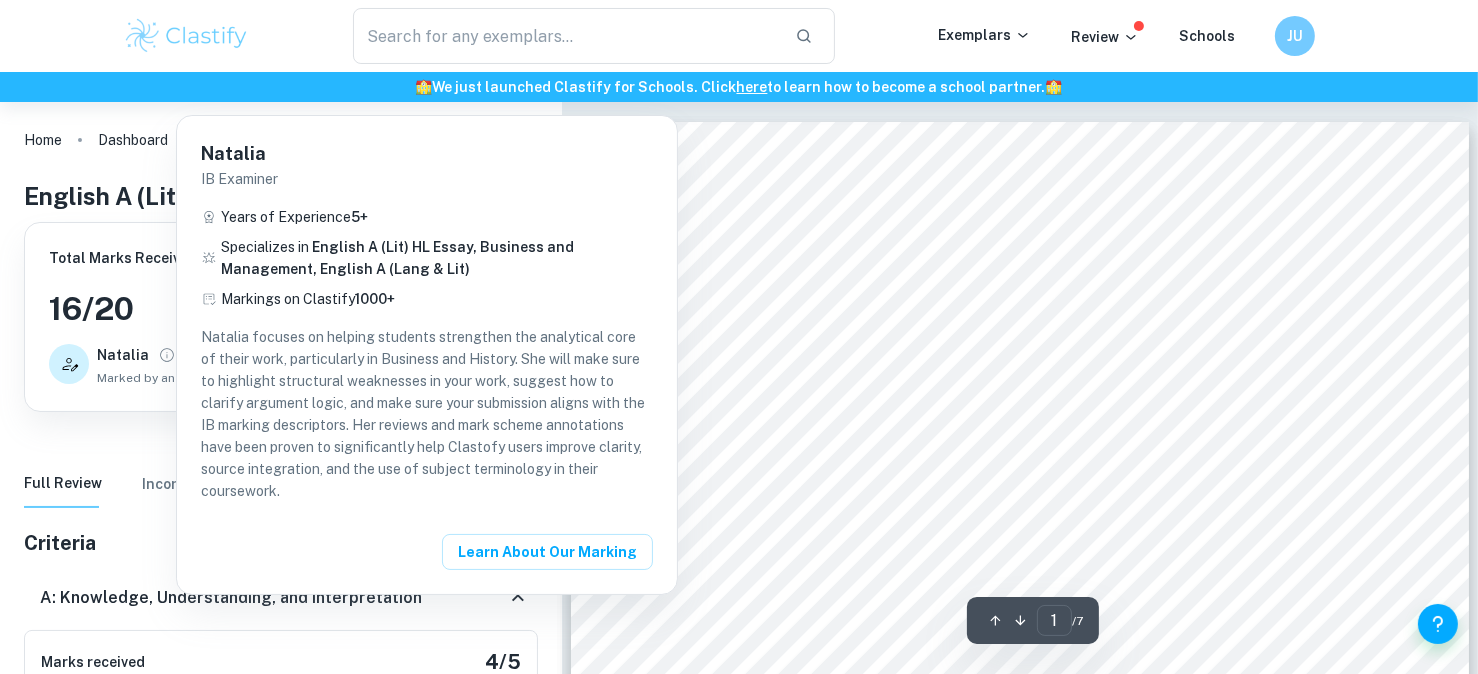 click at bounding box center (739, 337) 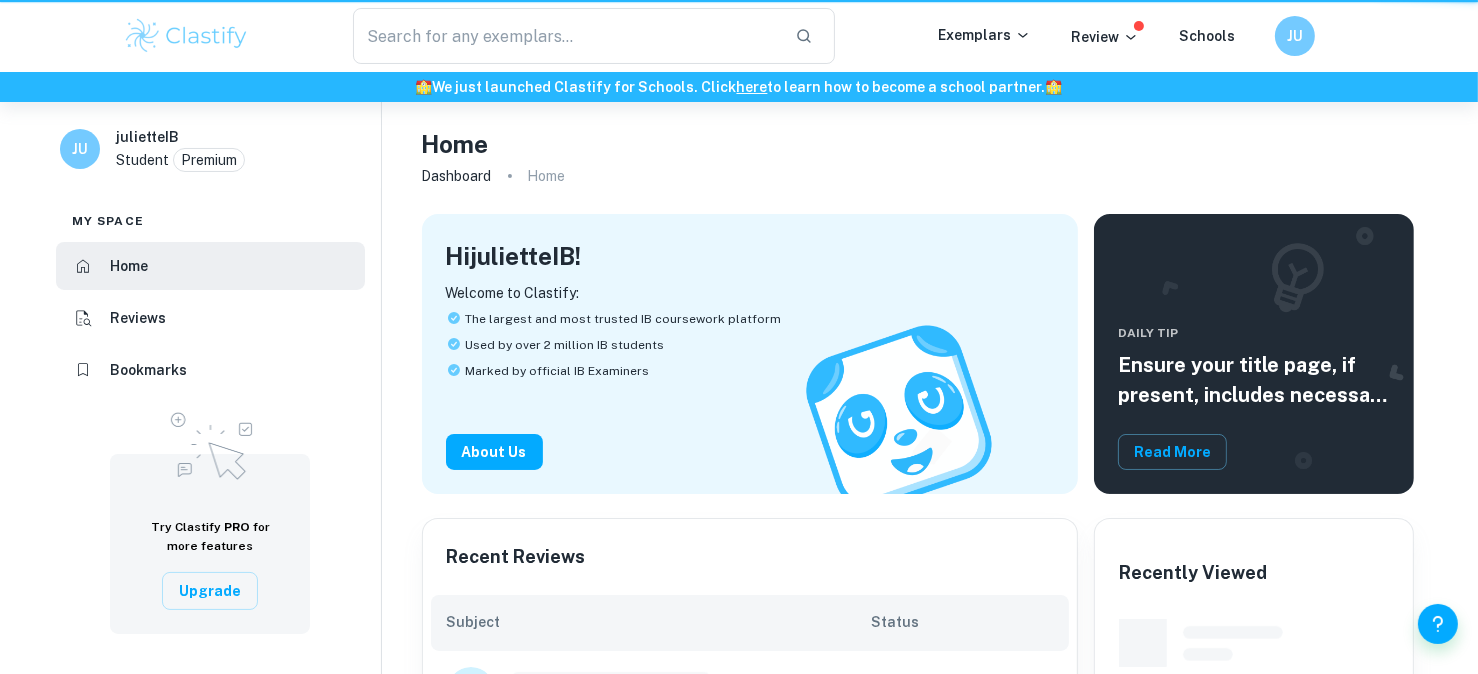 scroll, scrollTop: 341, scrollLeft: 0, axis: vertical 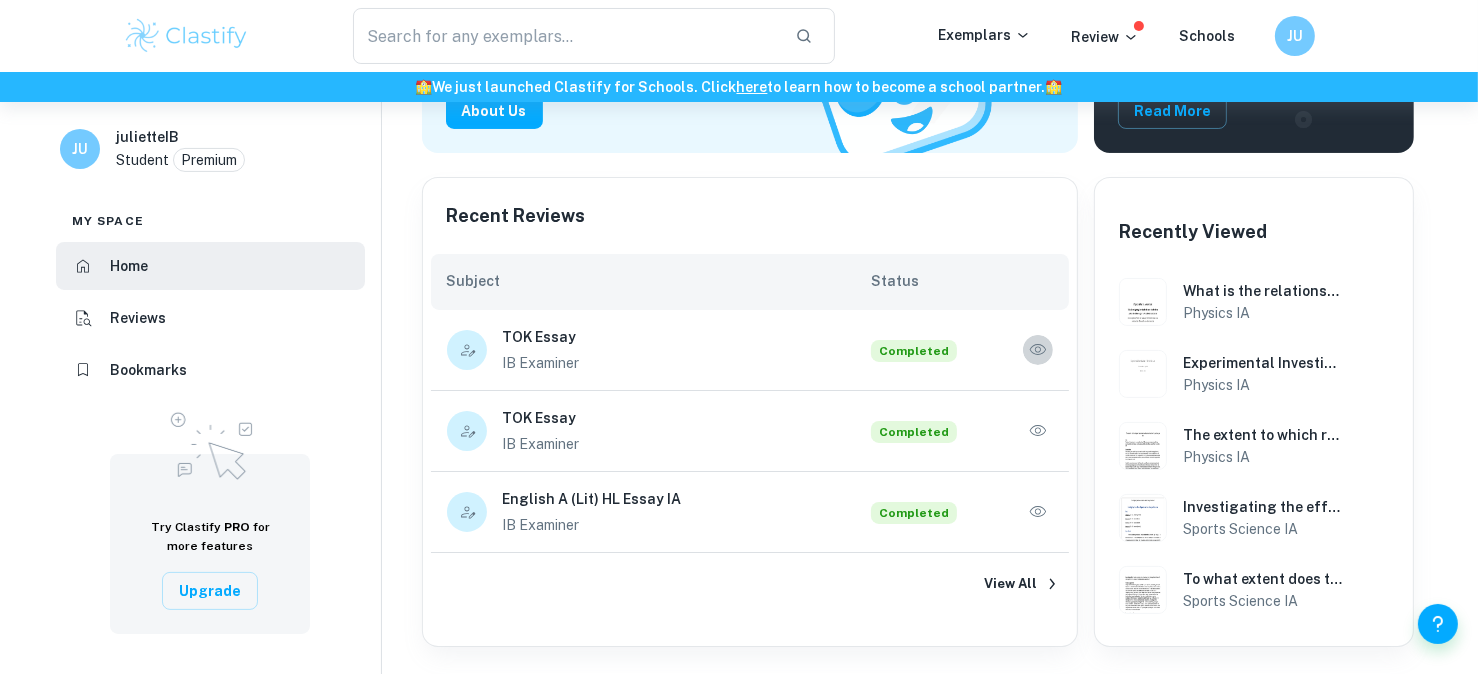 click 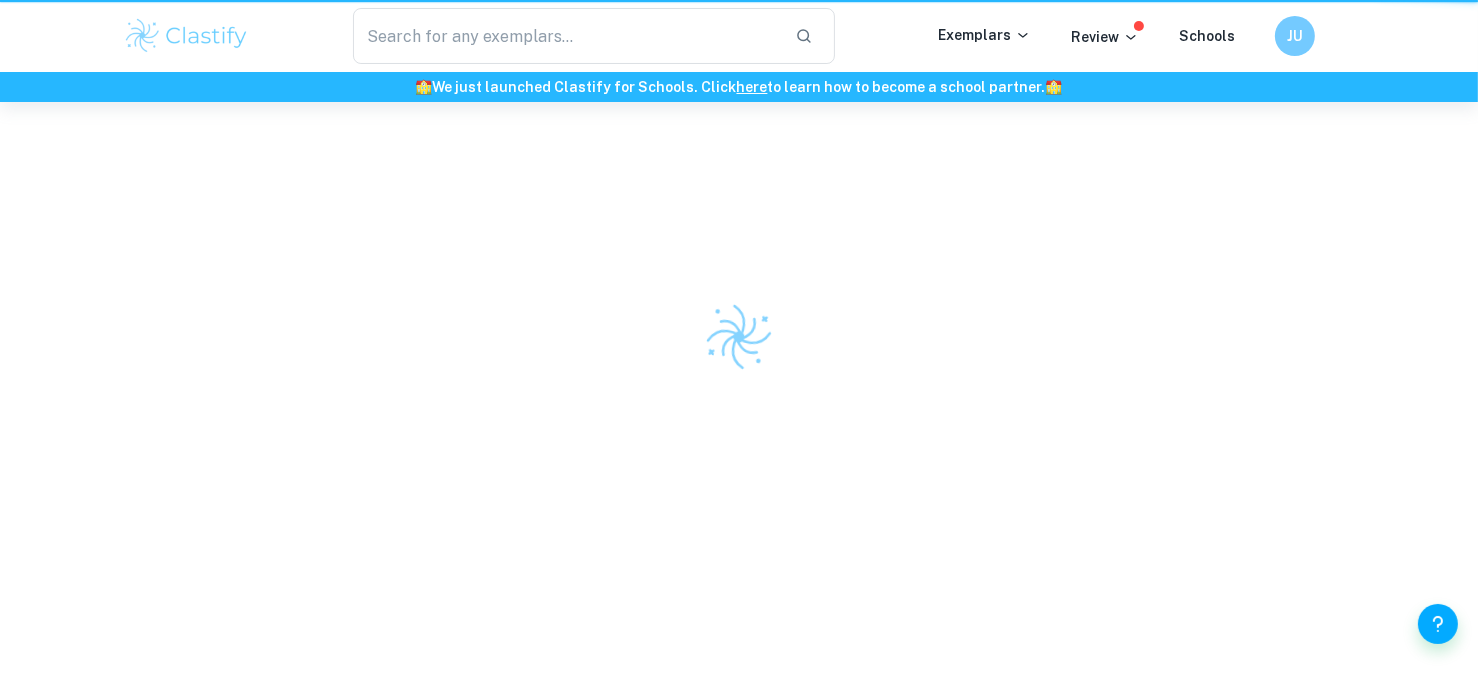 scroll, scrollTop: 0, scrollLeft: 0, axis: both 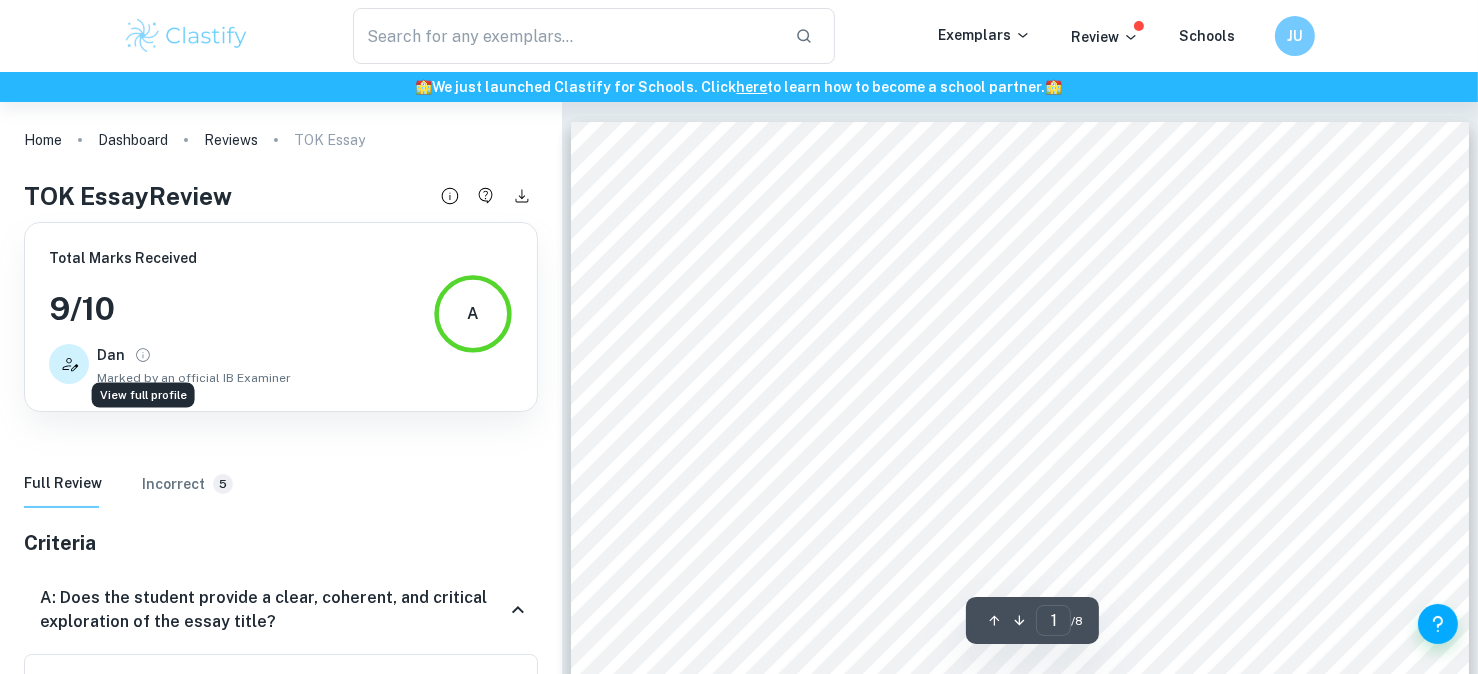 click at bounding box center [143, 355] 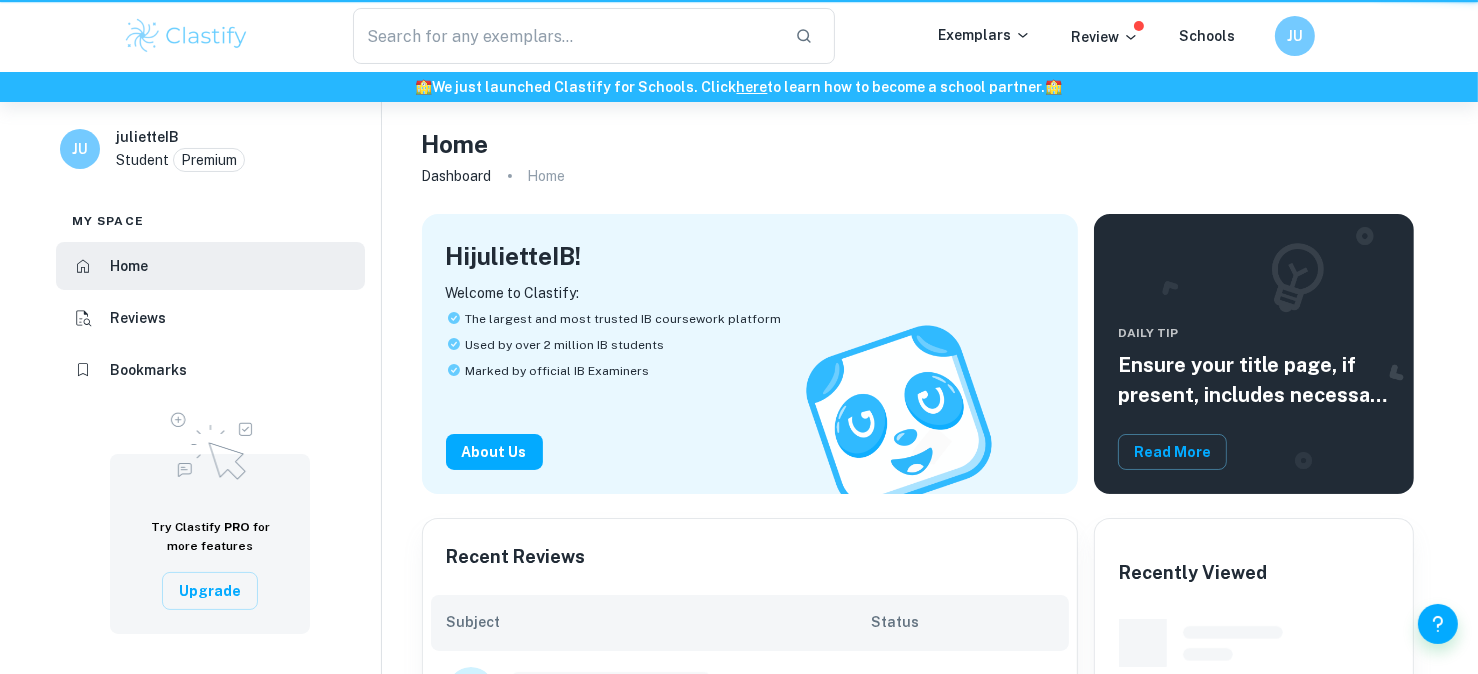 scroll, scrollTop: 341, scrollLeft: 0, axis: vertical 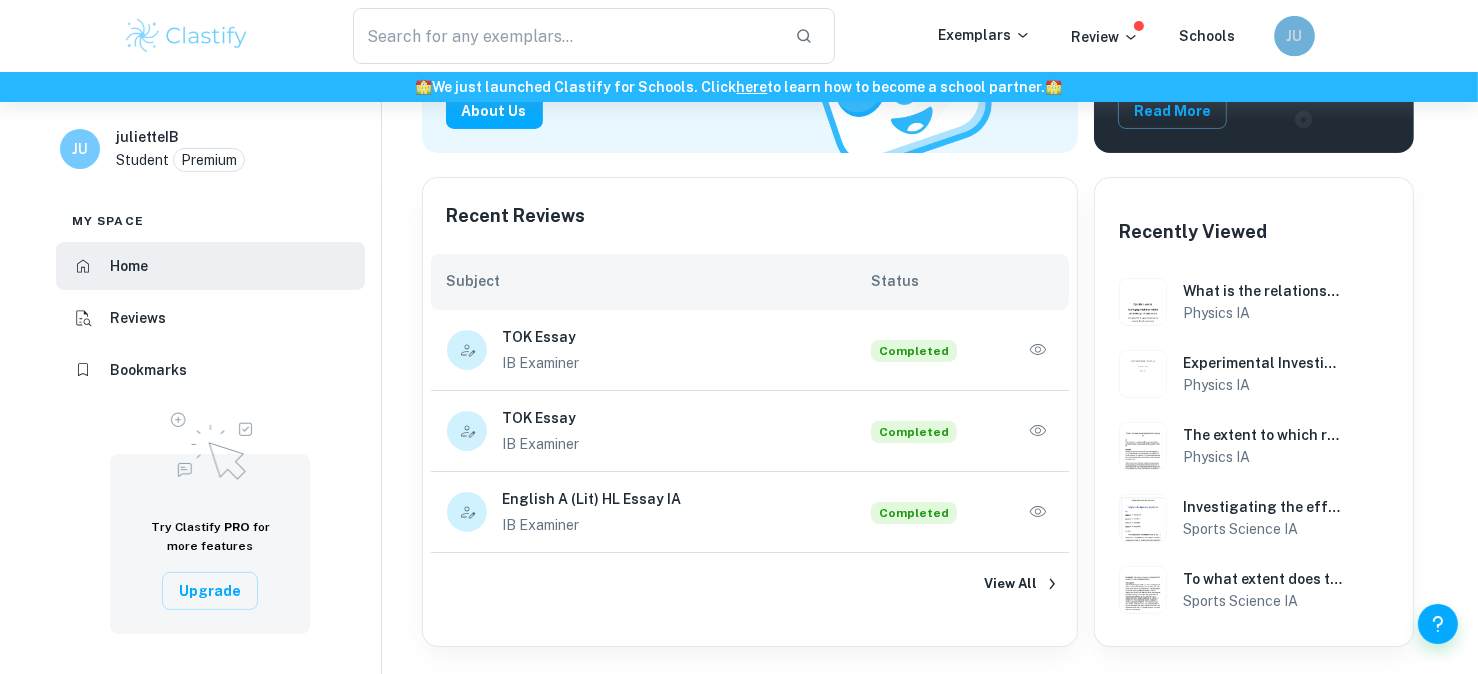 click on "JU" at bounding box center [1294, 36] 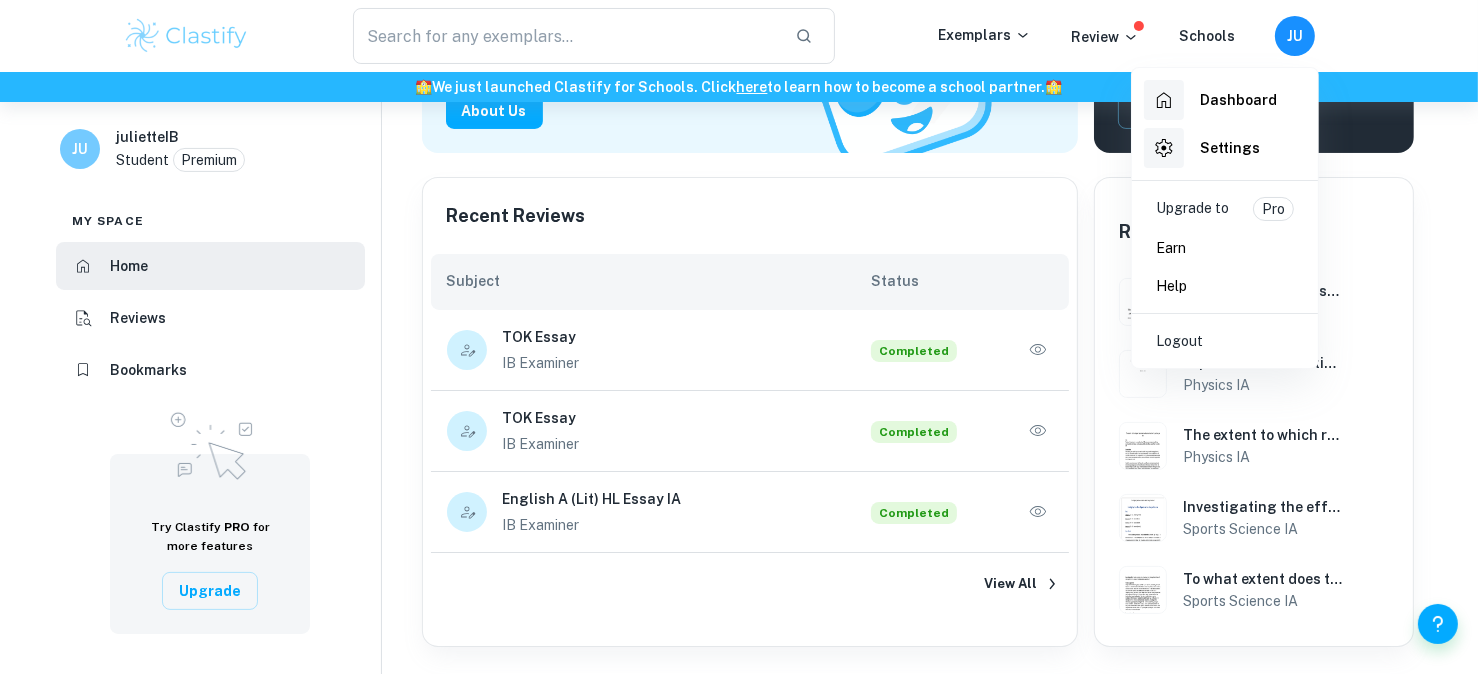 click at bounding box center (739, 337) 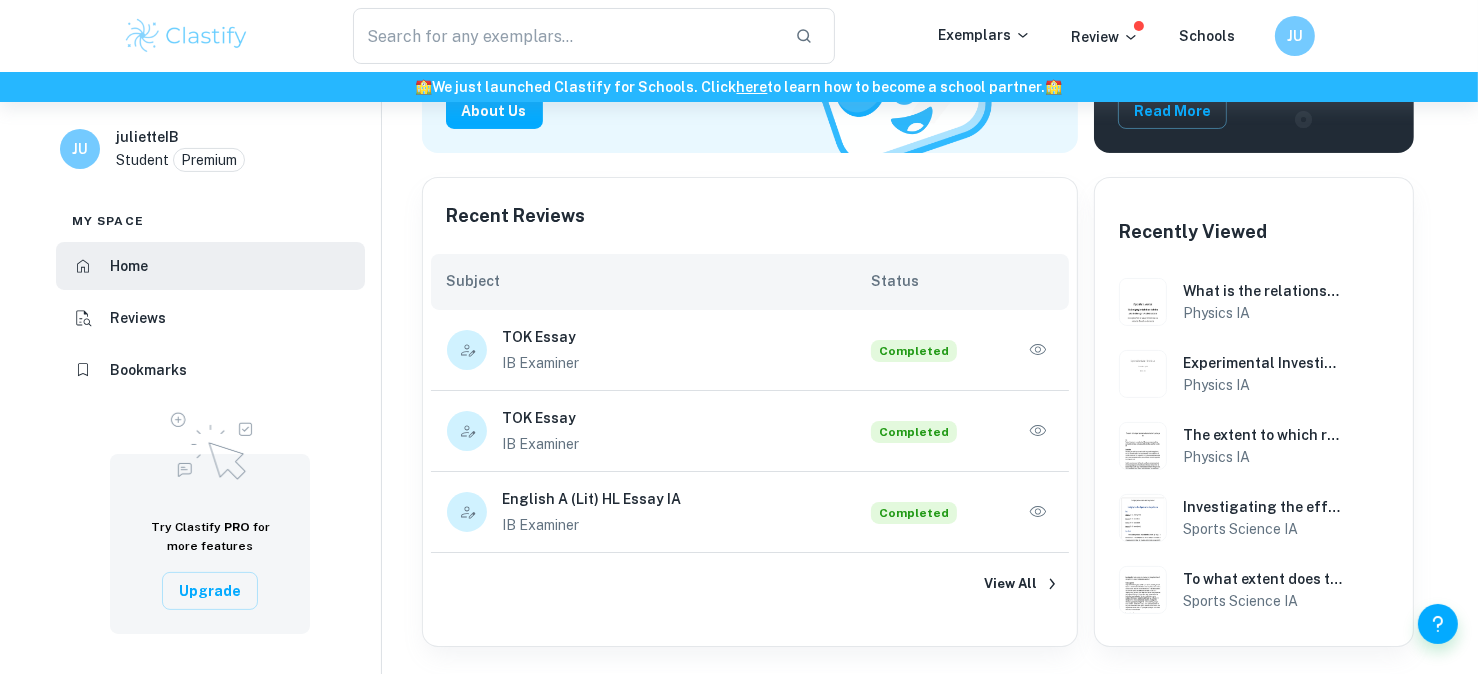 click on "Reviews" at bounding box center (138, 318) 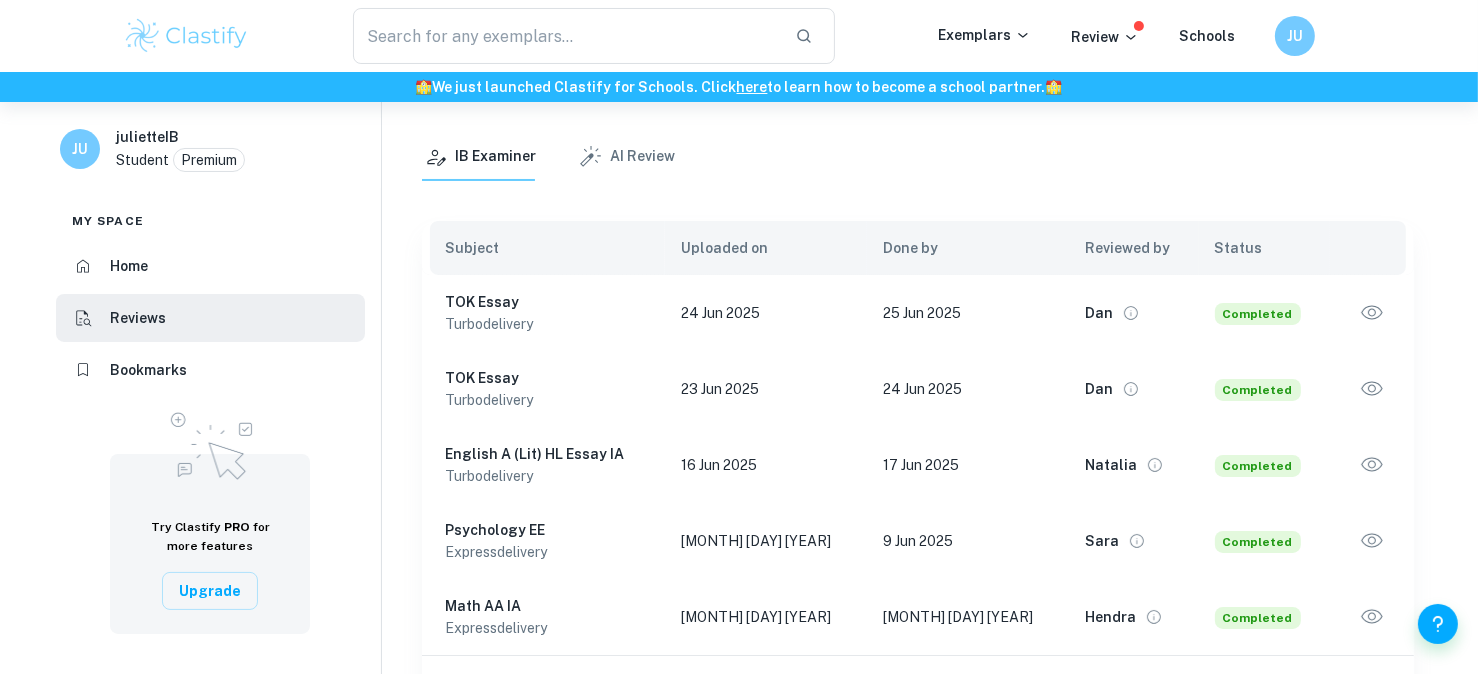 scroll, scrollTop: 127, scrollLeft: 0, axis: vertical 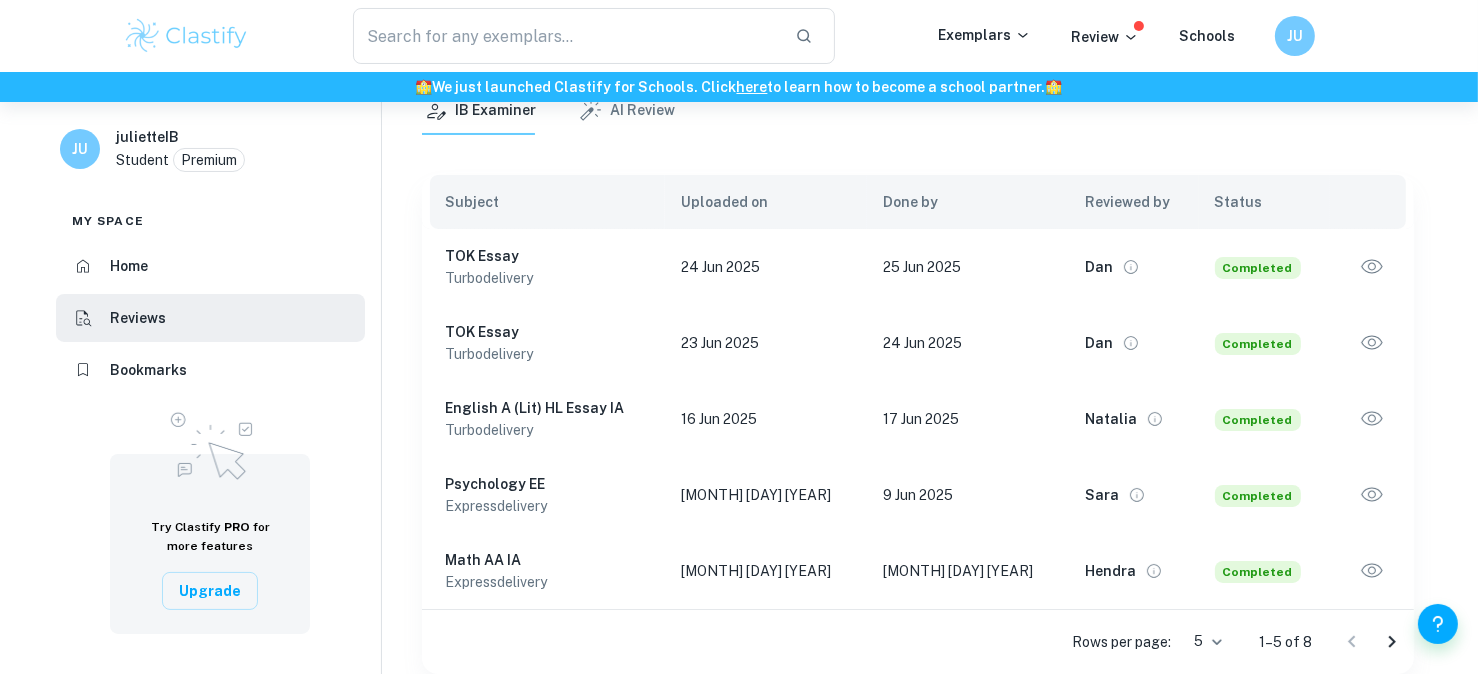 click 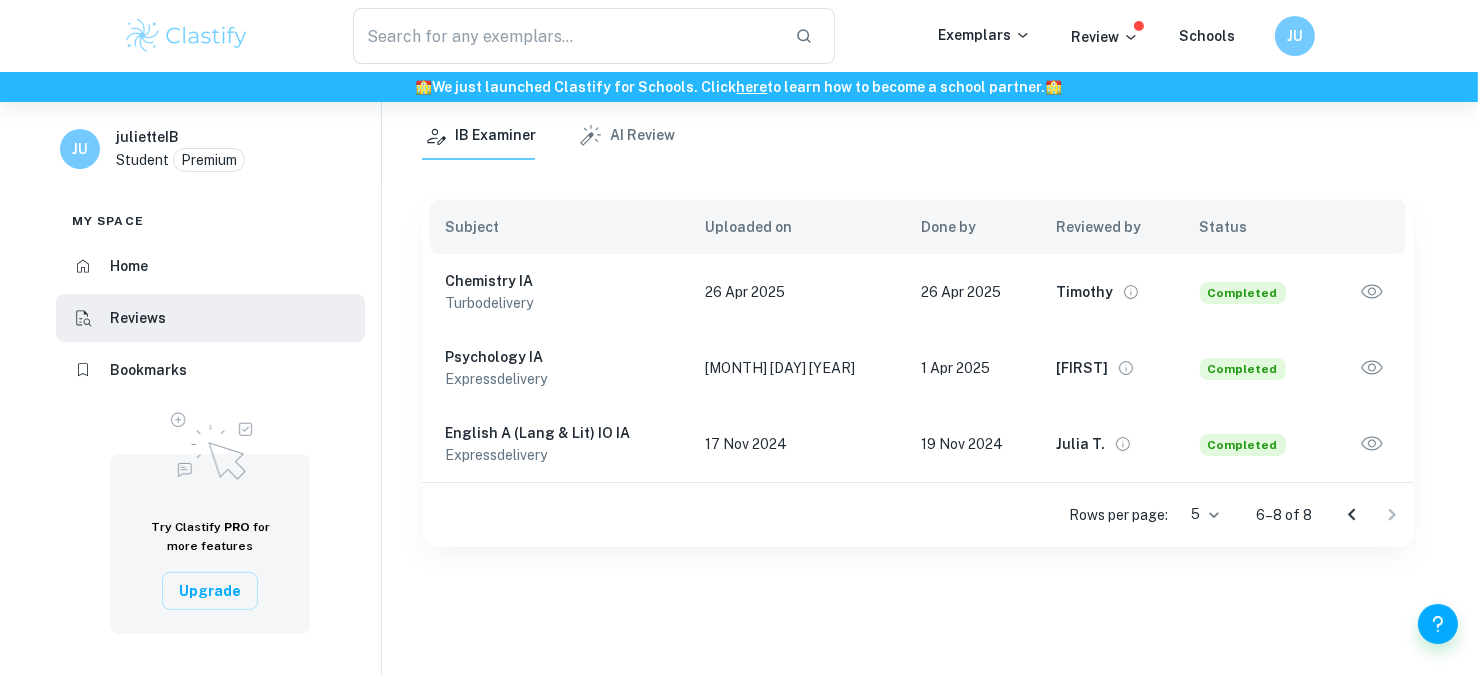 scroll, scrollTop: 0, scrollLeft: 0, axis: both 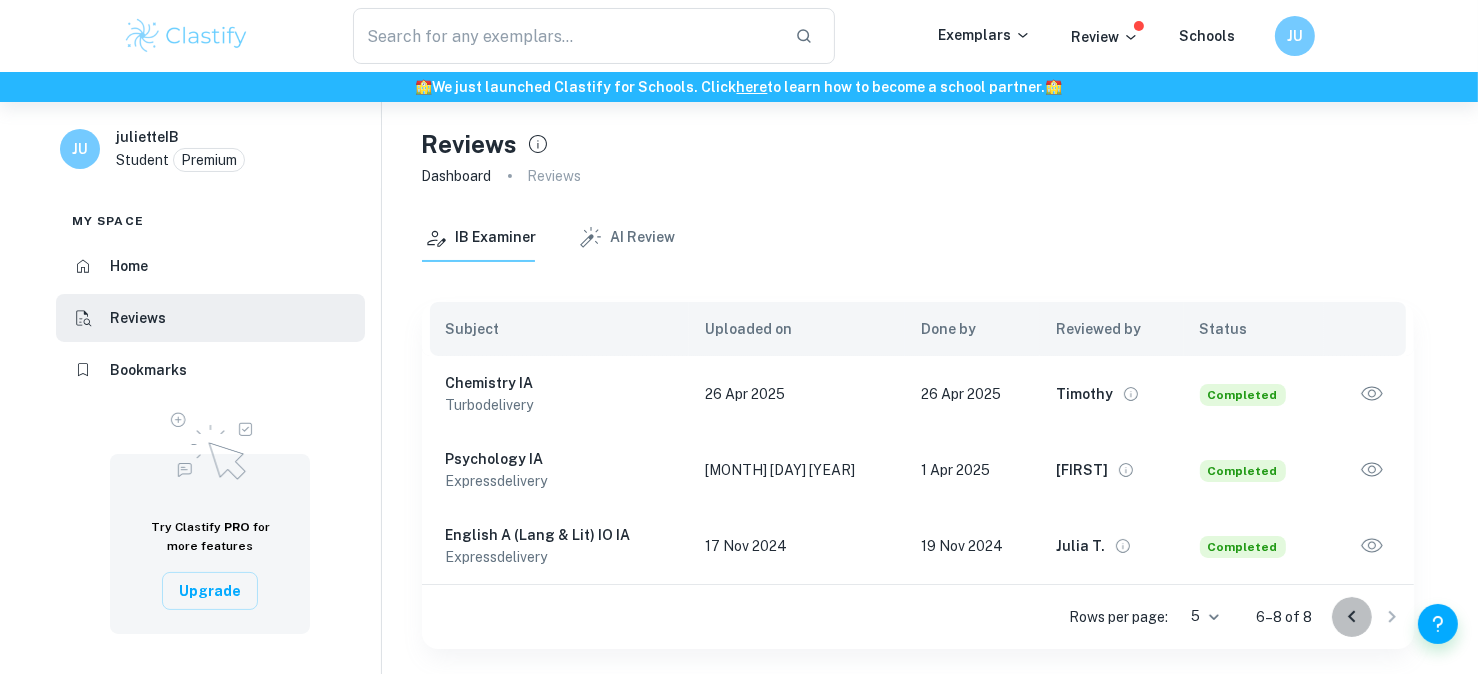 click at bounding box center (1352, 617) 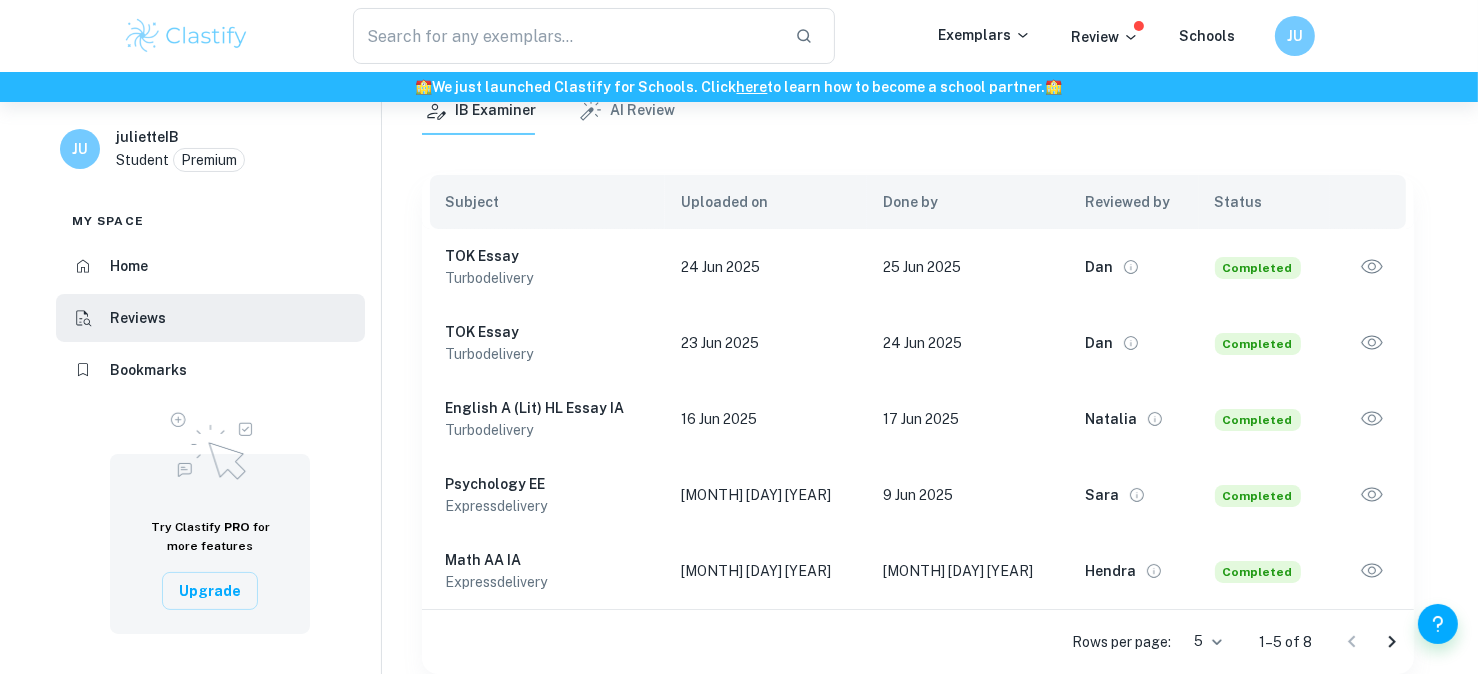 scroll, scrollTop: 0, scrollLeft: 0, axis: both 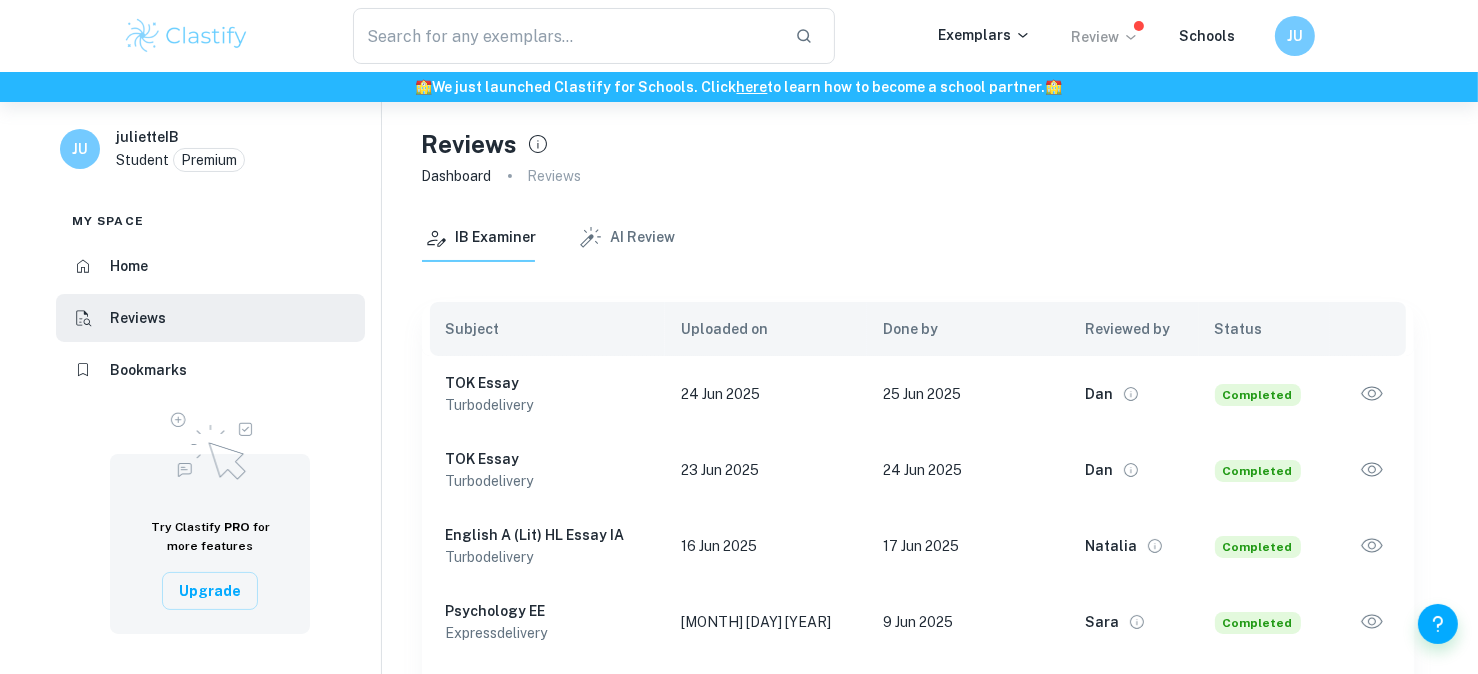 click 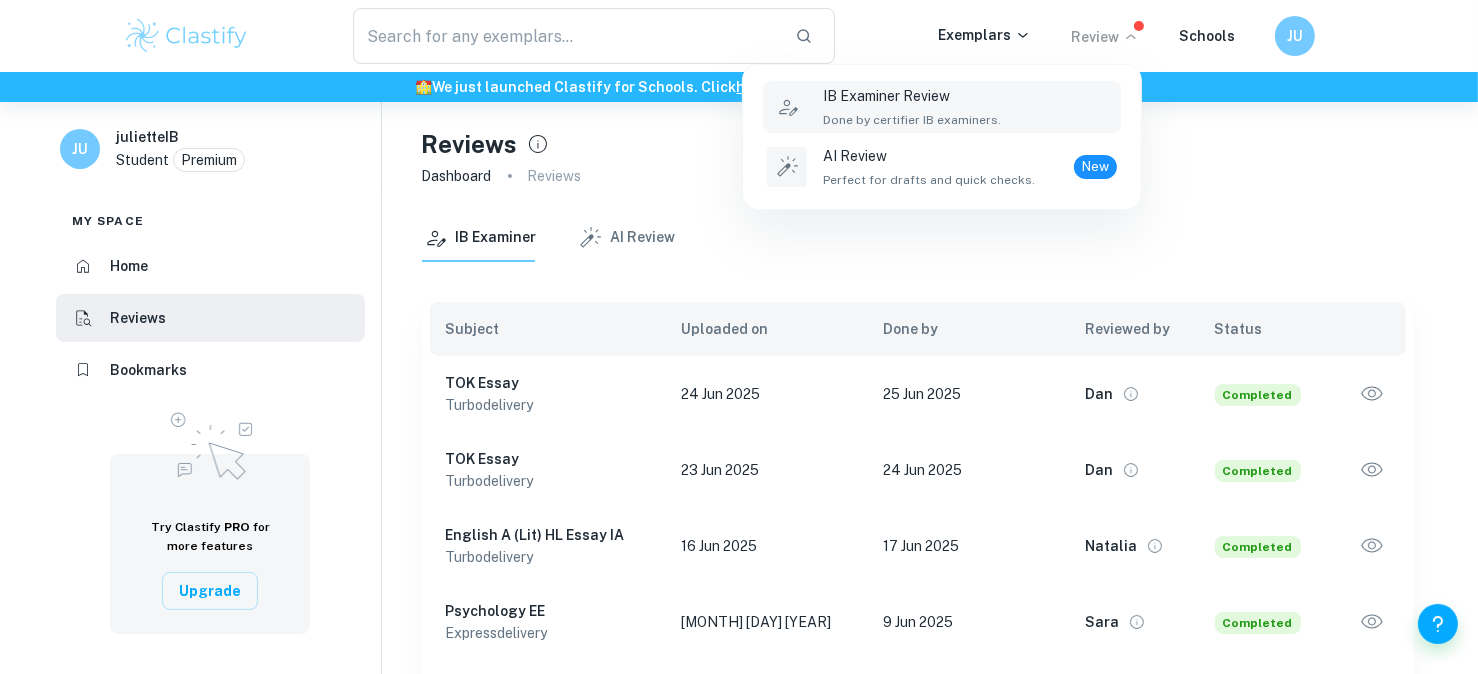 click on "IB Examiner Review" at bounding box center (912, 96) 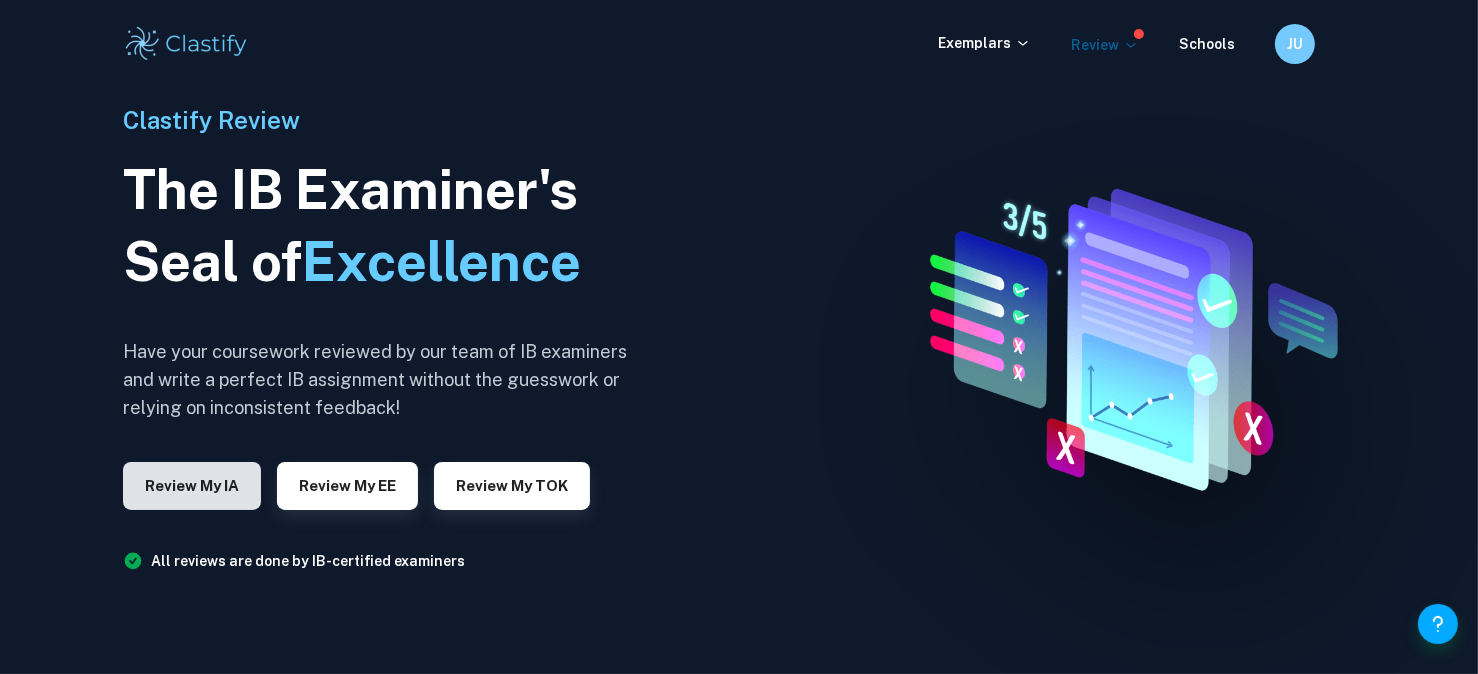 click on "Review my IA" at bounding box center (192, 486) 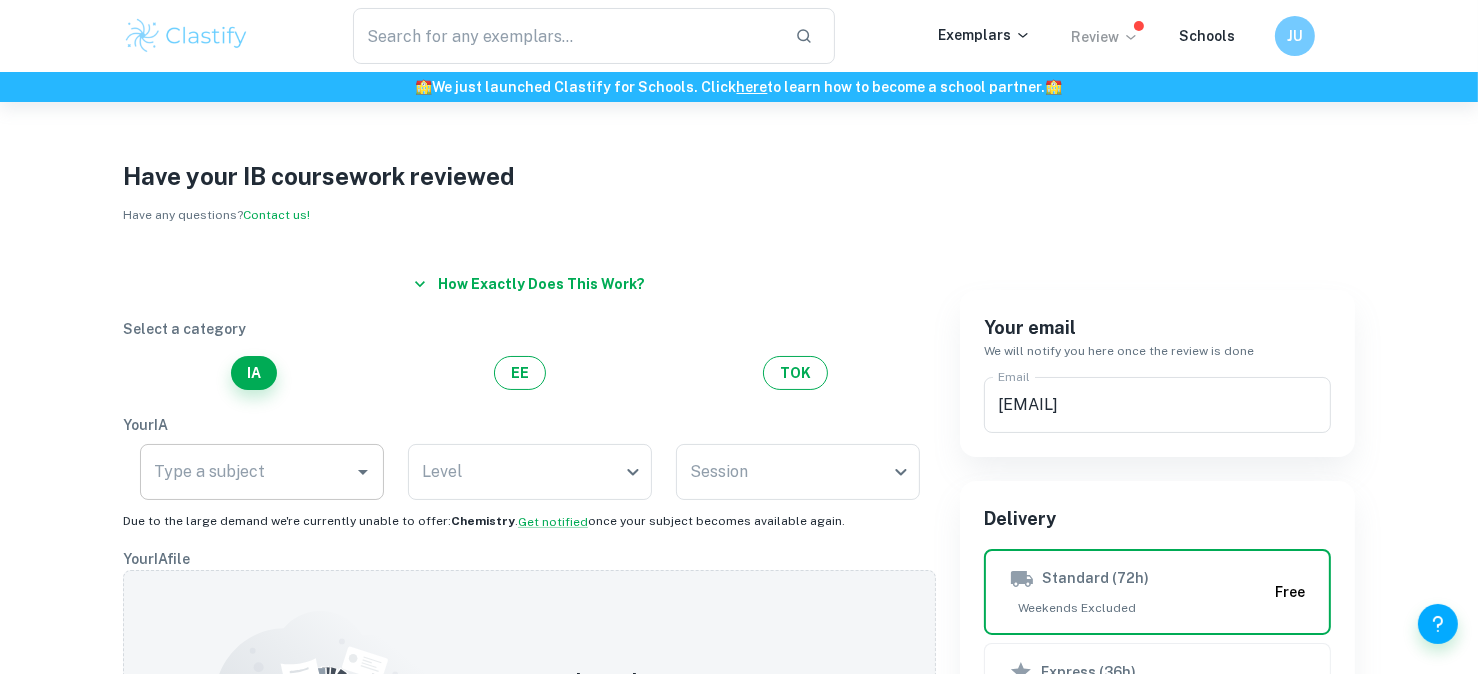 click on "Type a subject" at bounding box center [247, 472] 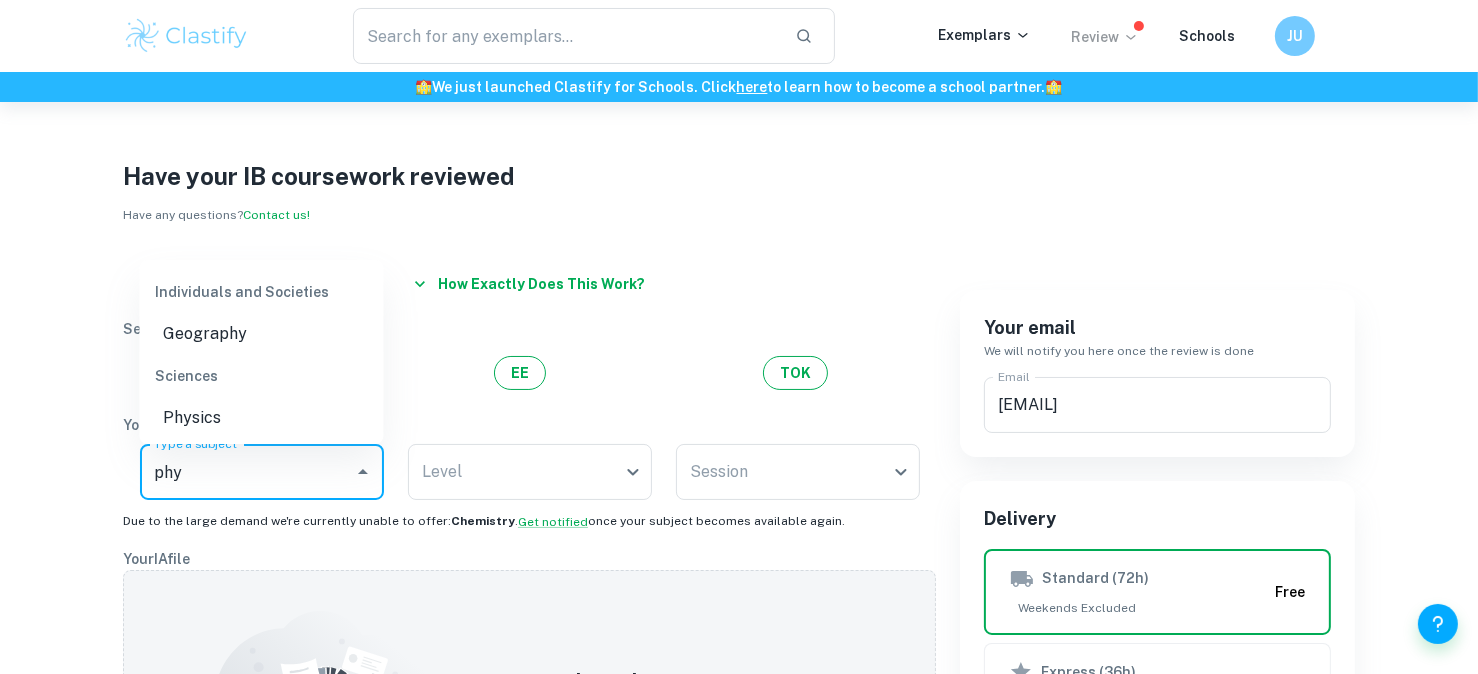 click on "Physics" at bounding box center [261, 418] 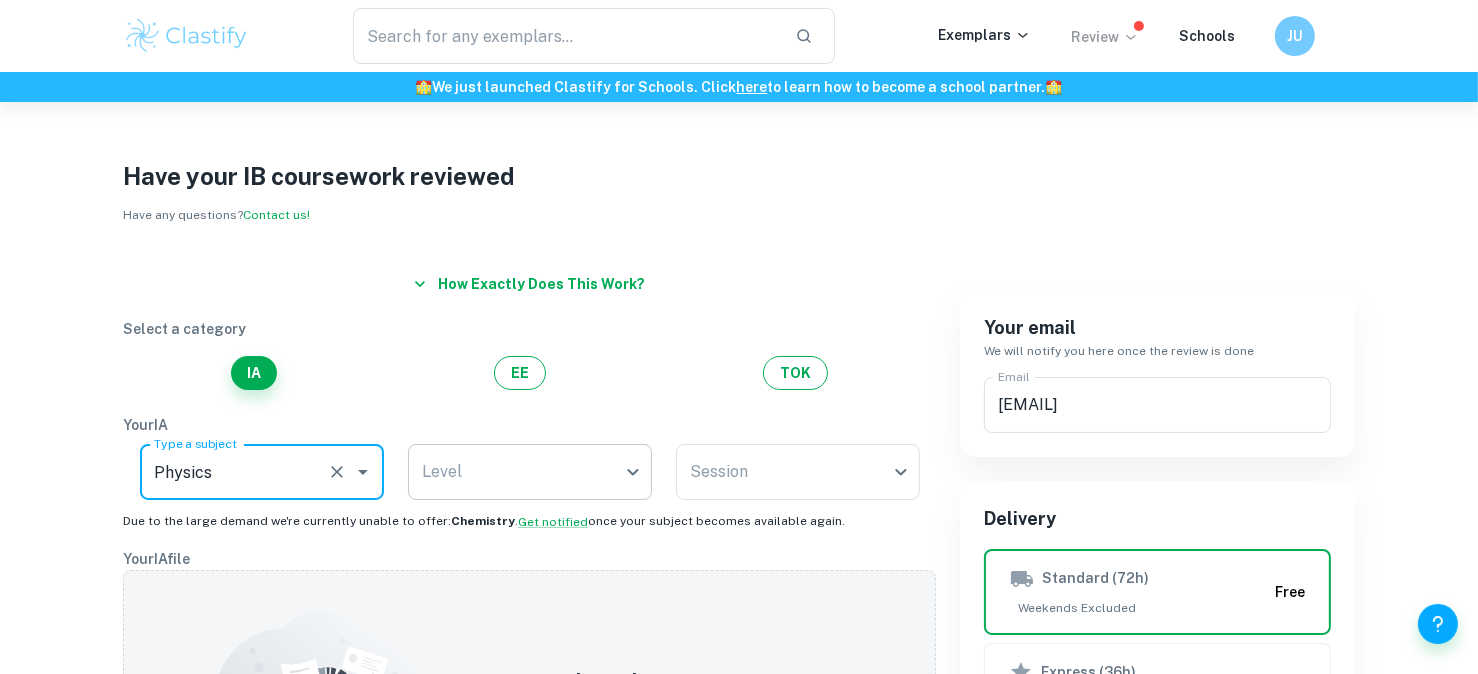 type on "Physics" 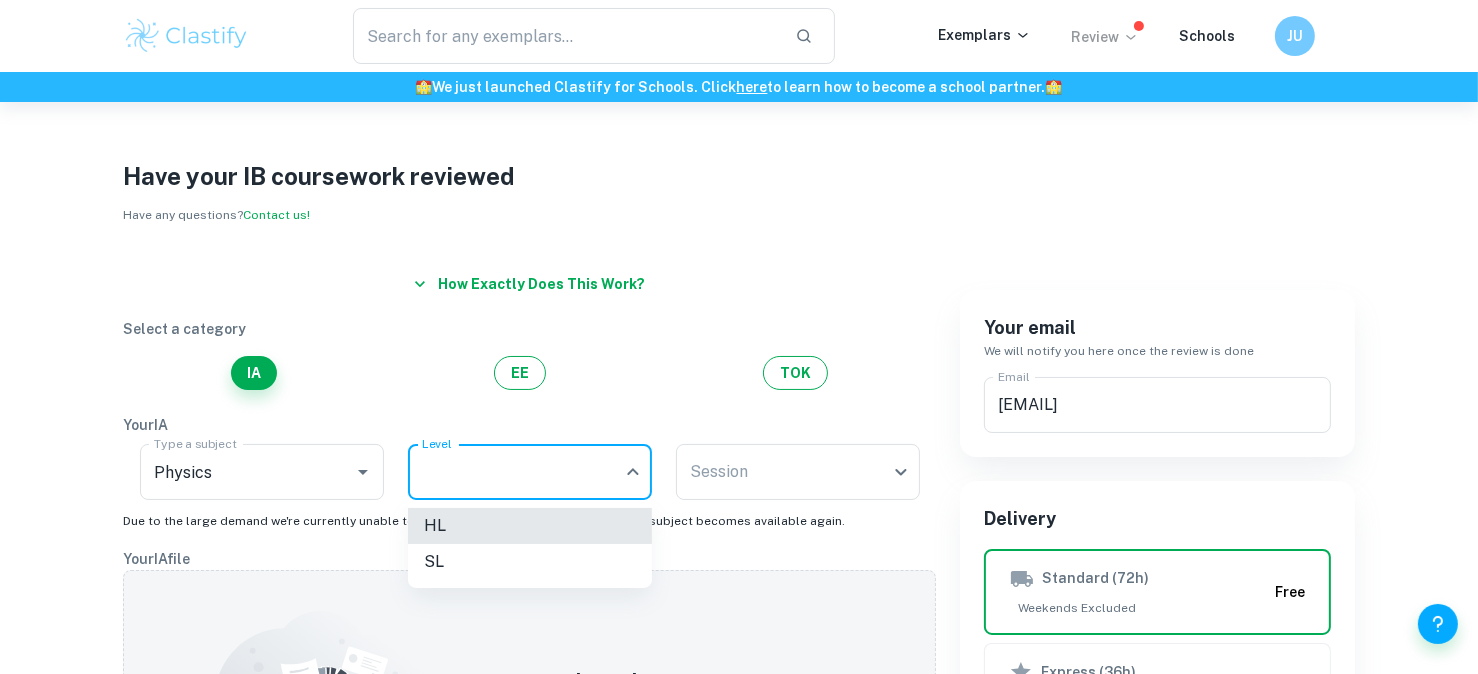 click on "SL" at bounding box center [530, 562] 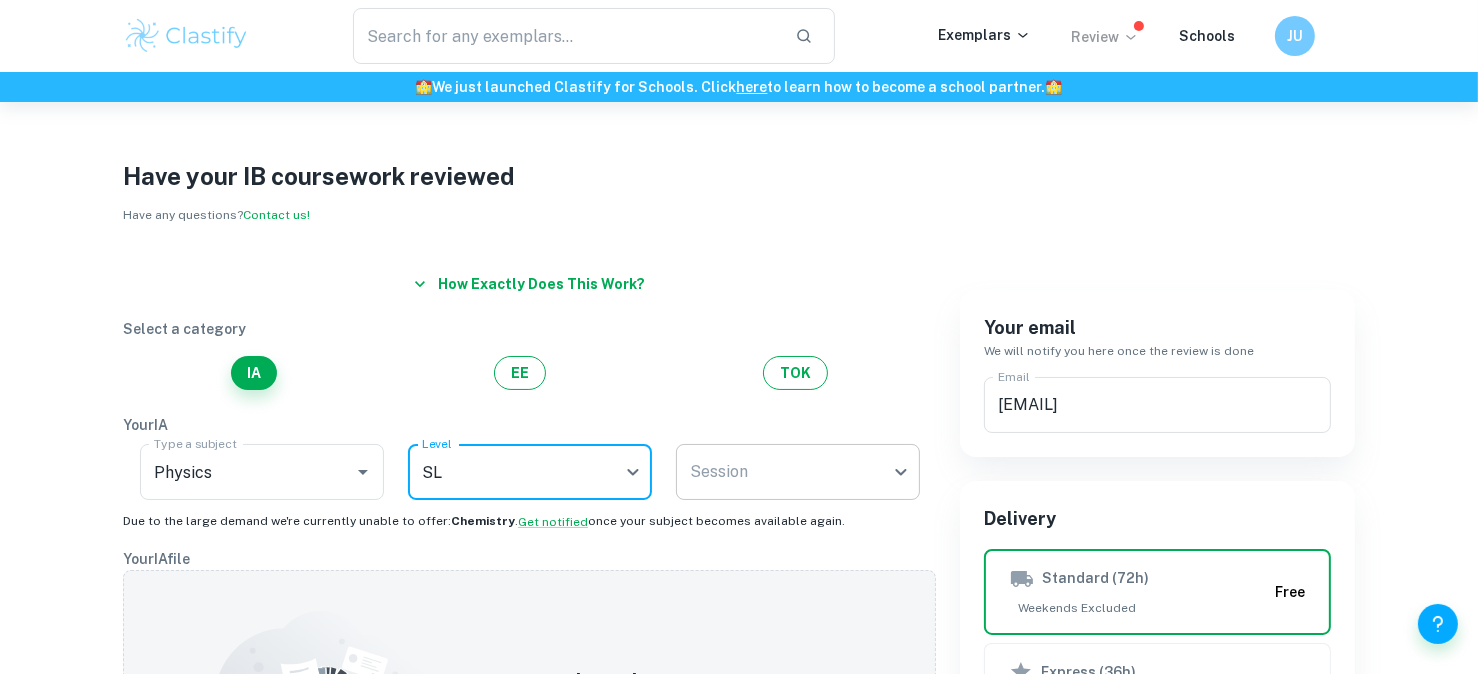click on "We value your privacy We use cookies to enhance your browsing experience, serve personalised ads or content, and analyse our traffic. By clicking "Accept All", you consent to our use of cookies.   Cookie Policy Customise   Reject All   Accept All   Customise Consent Preferences   We use cookies to help you navigate efficiently and perform certain functions. You will find detailed information about all cookies under each consent category below. The cookies that are categorised as "Necessary" are stored on your browser as they are essential for enabling the basic functionalities of the site. ...  Show more For more information on how Google's third-party cookies operate and handle your data, see:   Google Privacy Policy Necessary Always Active Necessary cookies are required to enable the basic features of this site, such as providing secure log-in or adjusting your consent preferences. These cookies do not store any personally identifiable data. Functional Analytics Performance Advertisement Uncategorised" at bounding box center (739, 439) 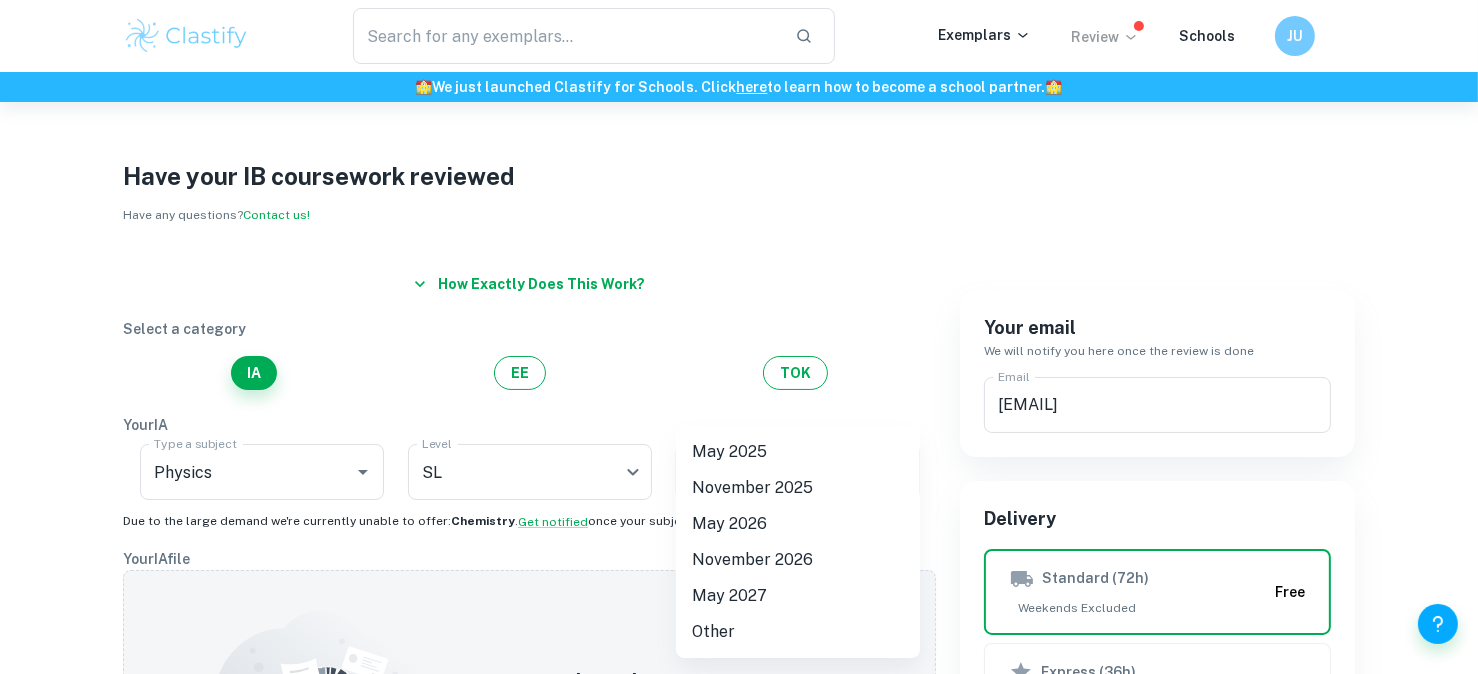click on "November 2025" at bounding box center (798, 488) 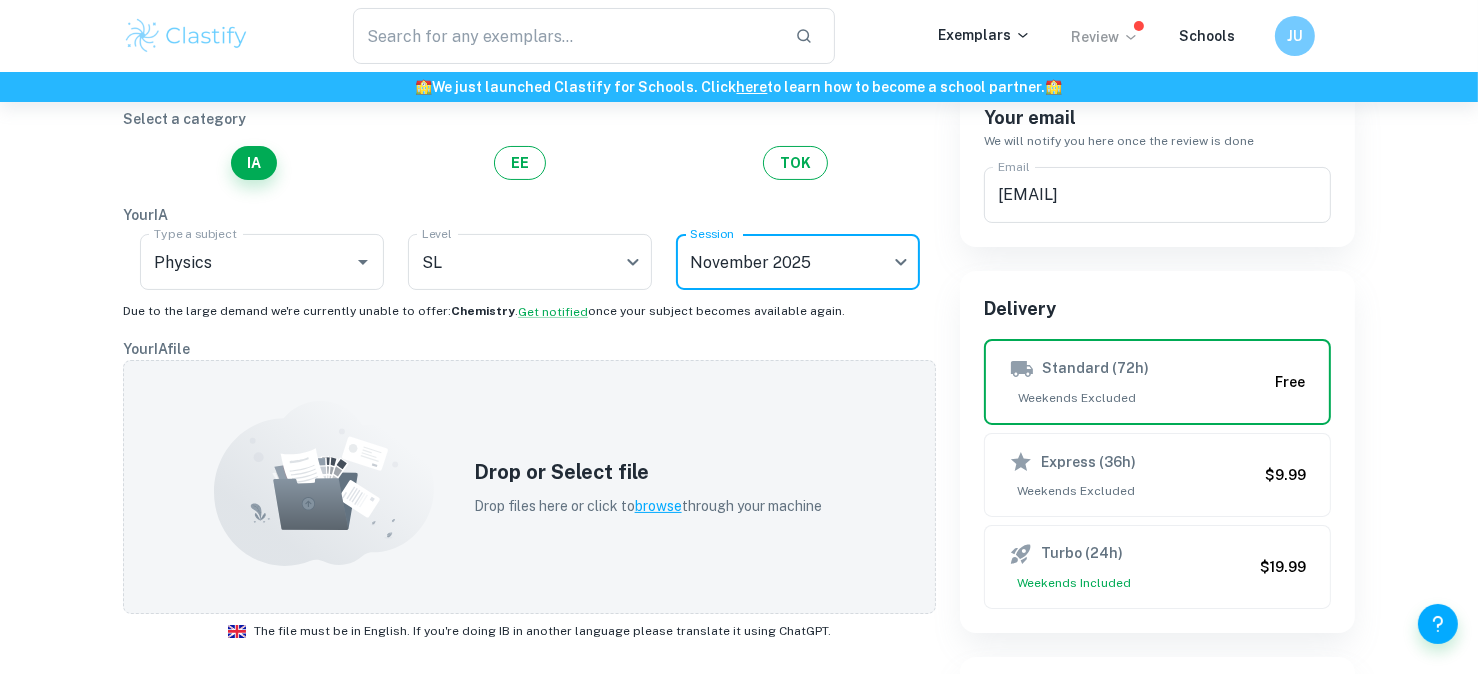 scroll, scrollTop: 208, scrollLeft: 0, axis: vertical 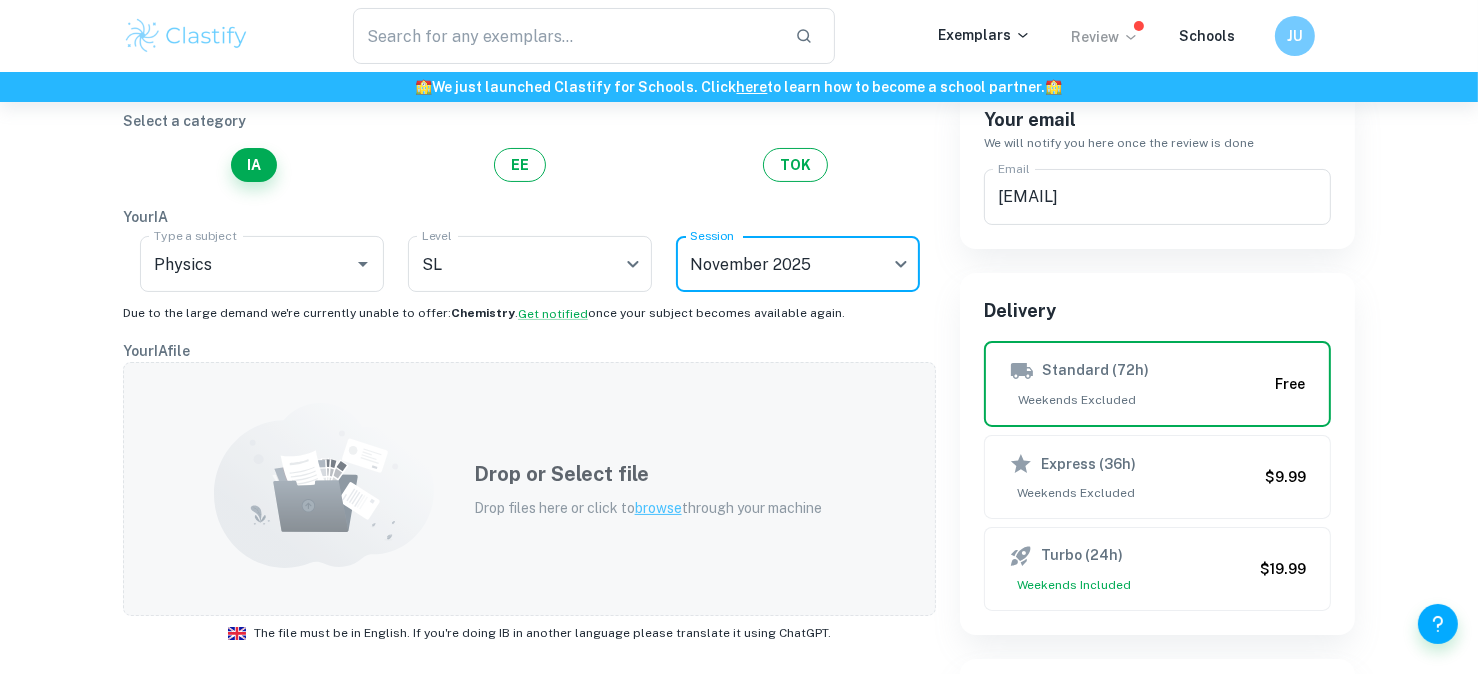 click on "browse" at bounding box center (658, 508) 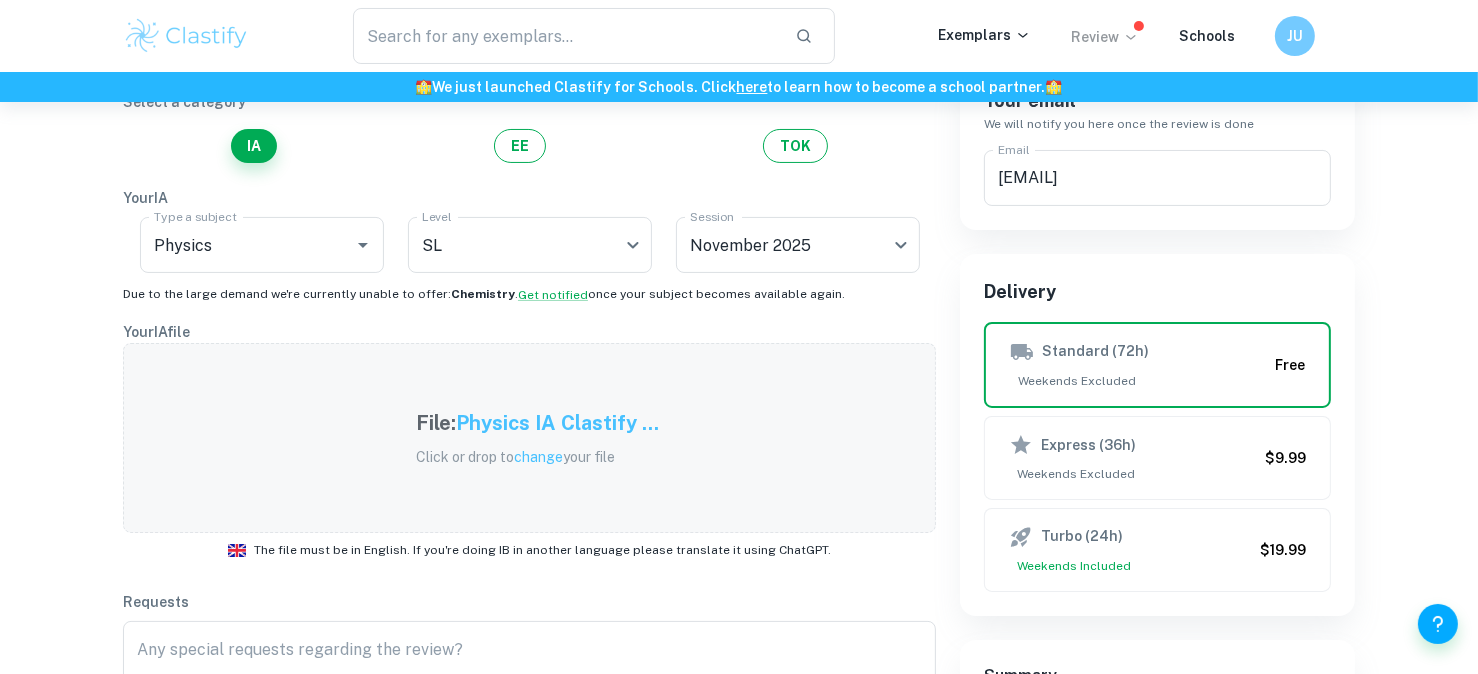scroll, scrollTop: 231, scrollLeft: 0, axis: vertical 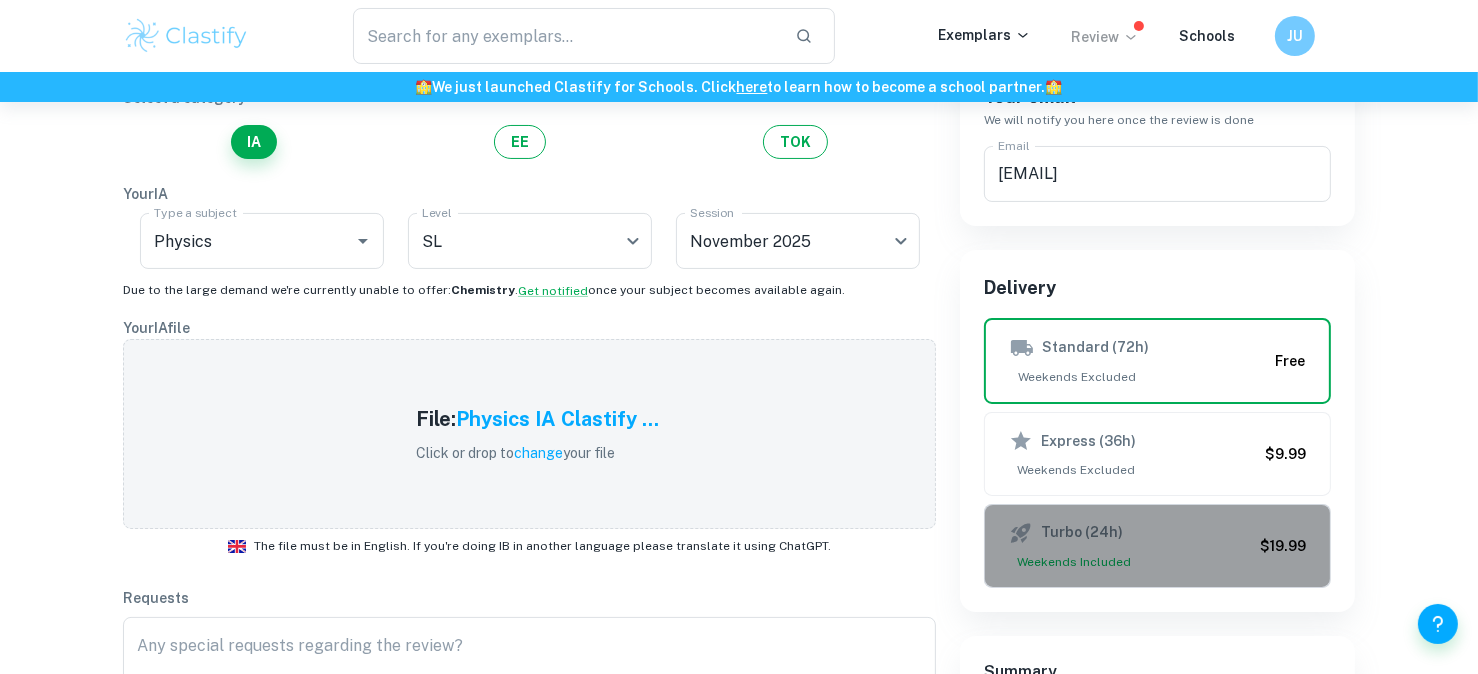 click on "Turbo (24h) Weekends Included $19.99" at bounding box center [1157, 546] 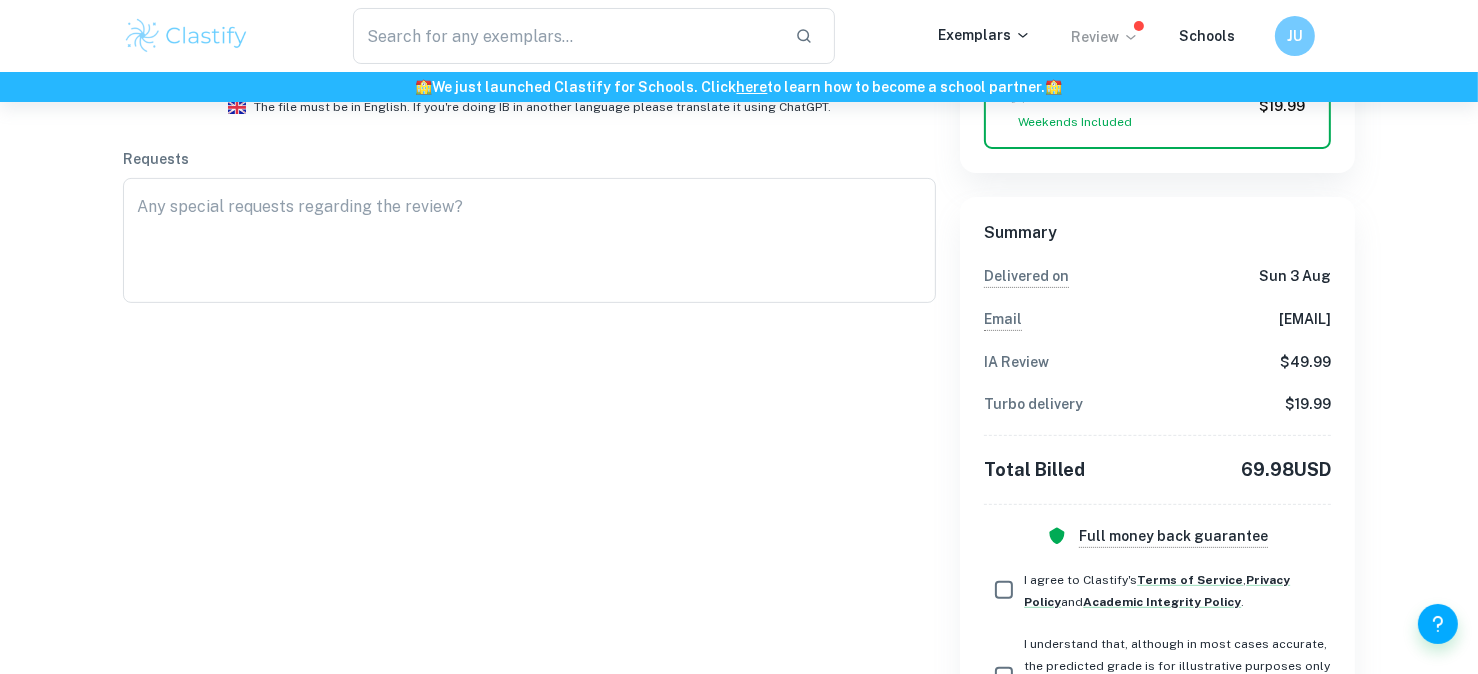 scroll, scrollTop: 689, scrollLeft: 0, axis: vertical 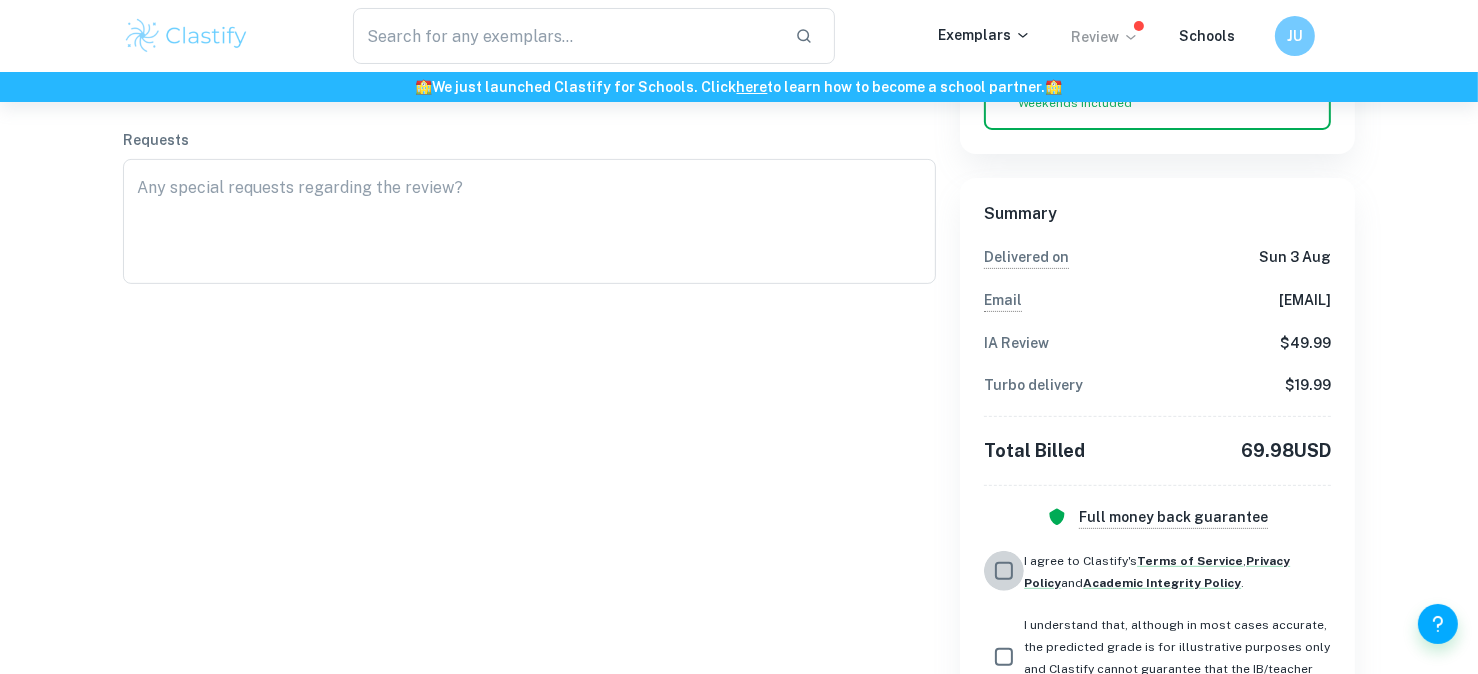 click on "I agree to Clastify's  Terms of Service ,  Privacy Policy  and  Academic Integrity Policy ." at bounding box center (1004, 571) 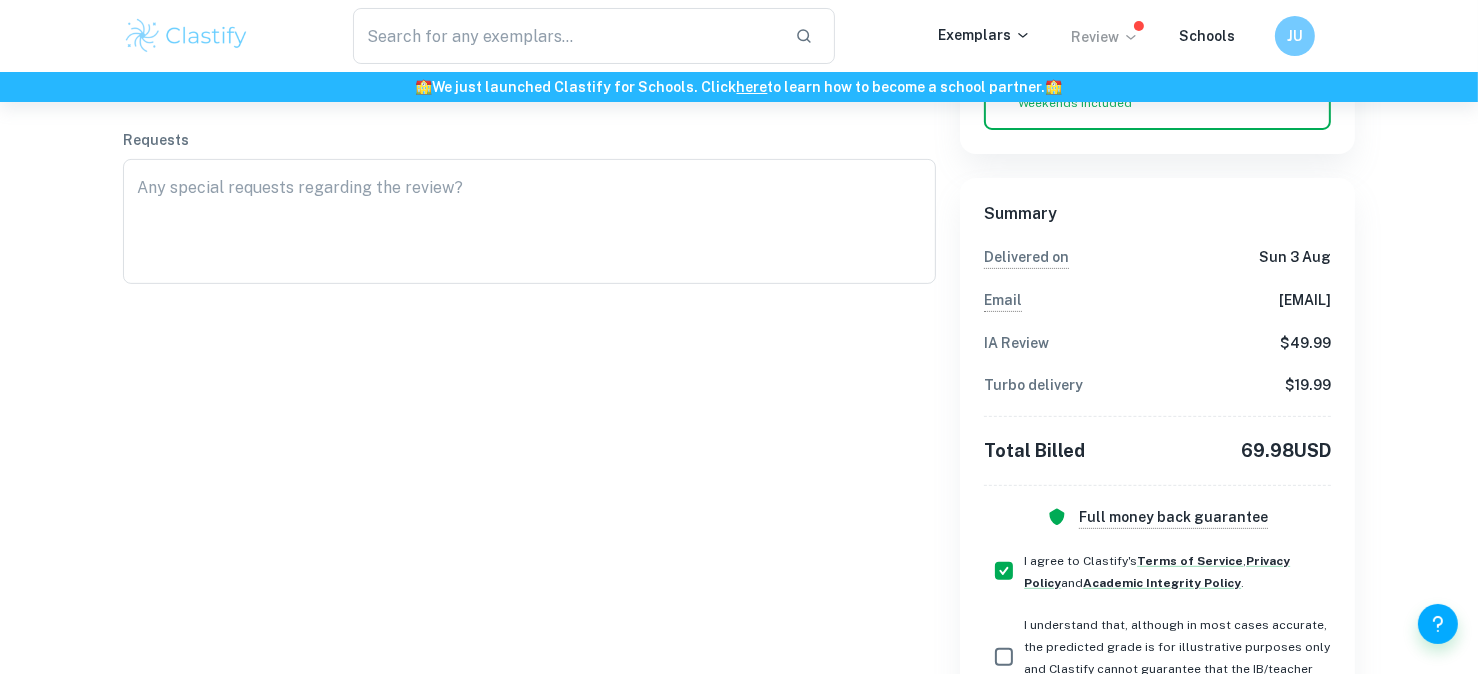 click on "I understand that, although in most cases accurate, the predicted grade is for illustrative purposes only and Clastify cannot guarantee that the IB/teacher will award the same score." at bounding box center (1004, 657) 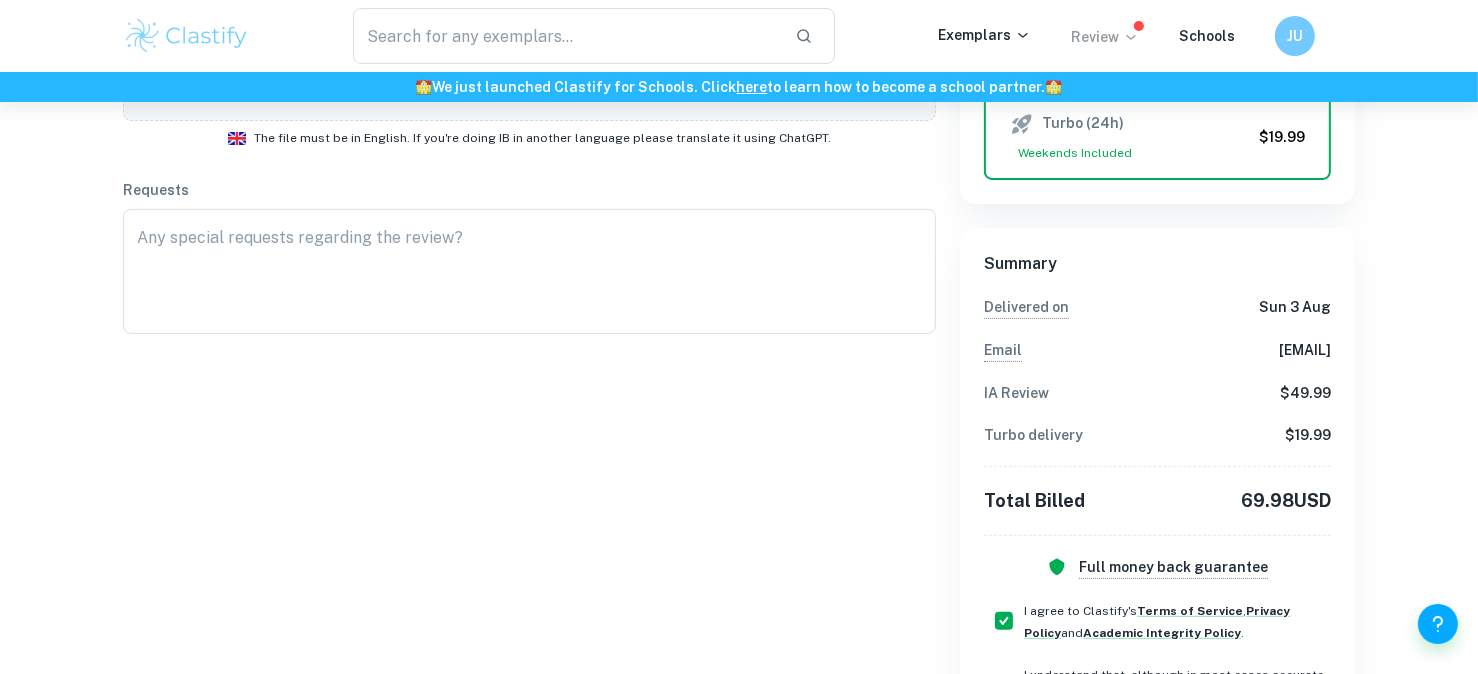 scroll, scrollTop: 829, scrollLeft: 0, axis: vertical 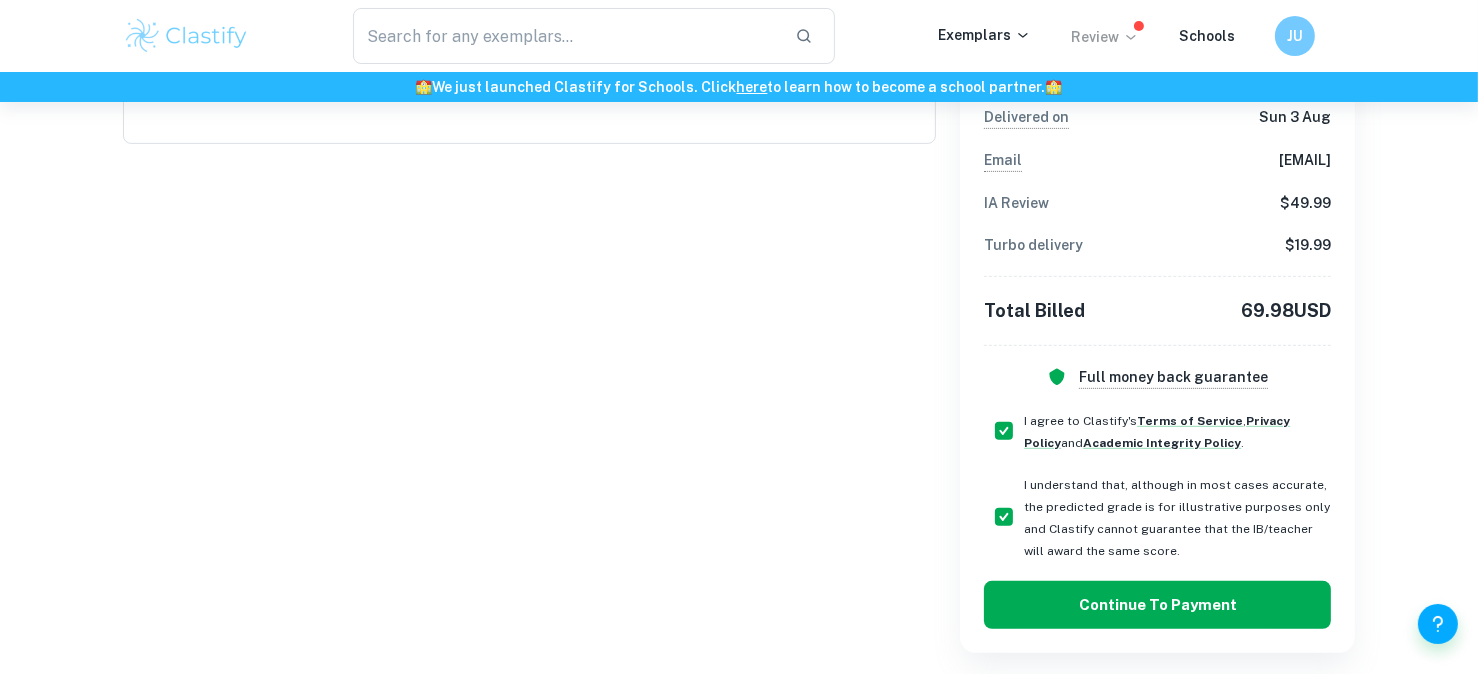 click on "Continue to Payment" at bounding box center [1157, 605] 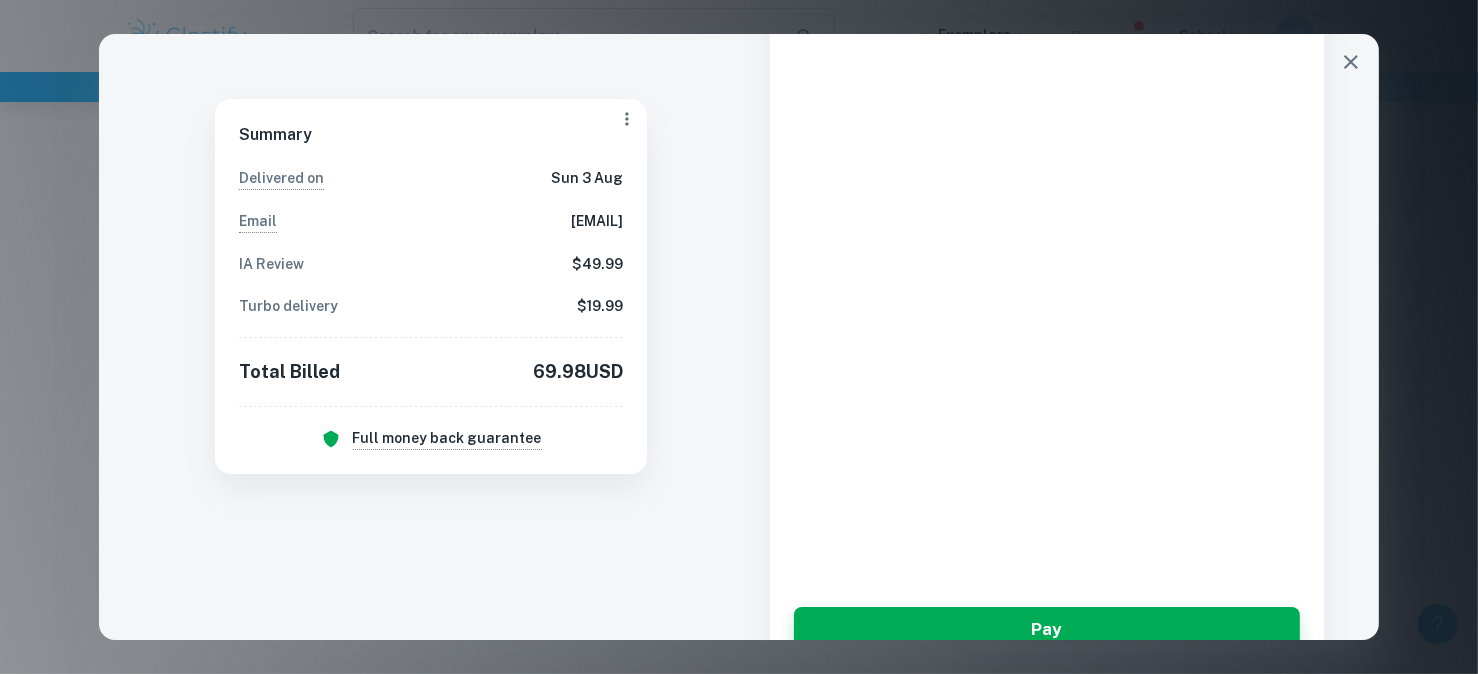 scroll, scrollTop: 263, scrollLeft: 0, axis: vertical 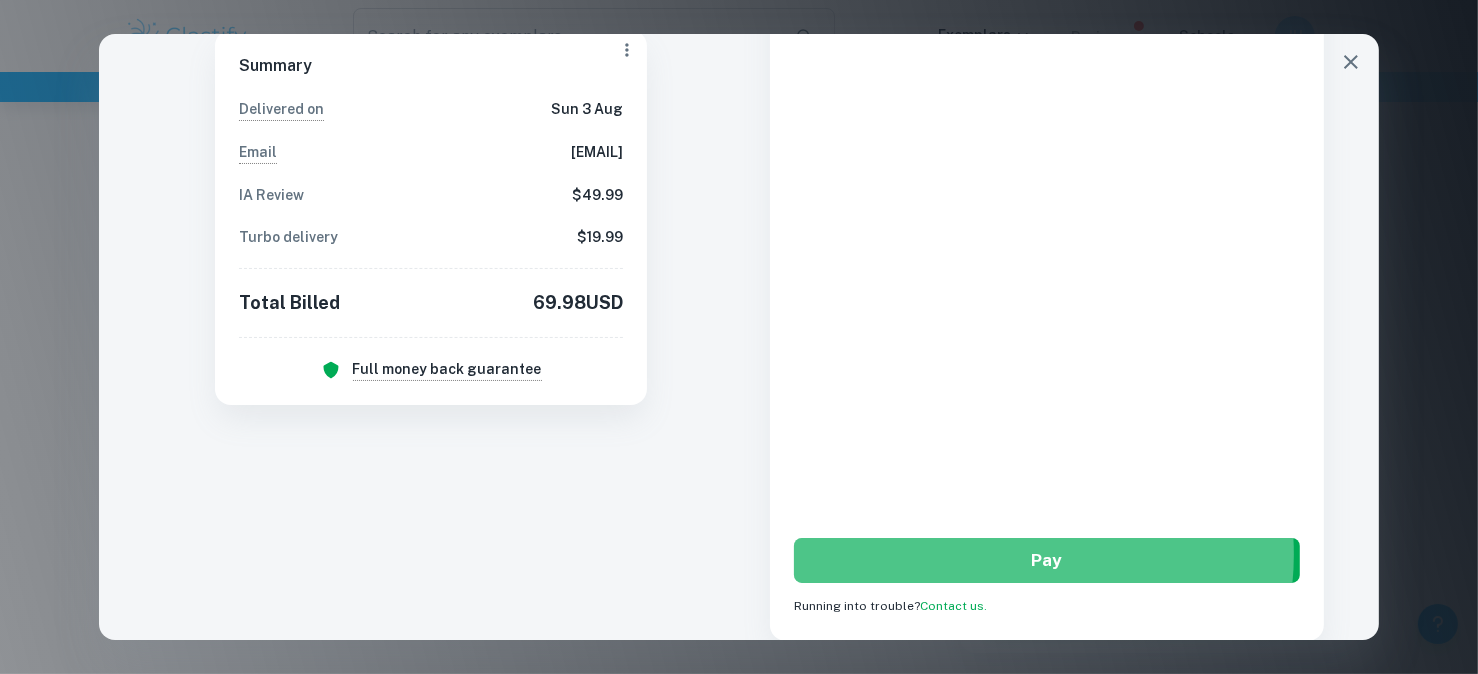 click on "Pay" at bounding box center (1047, 560) 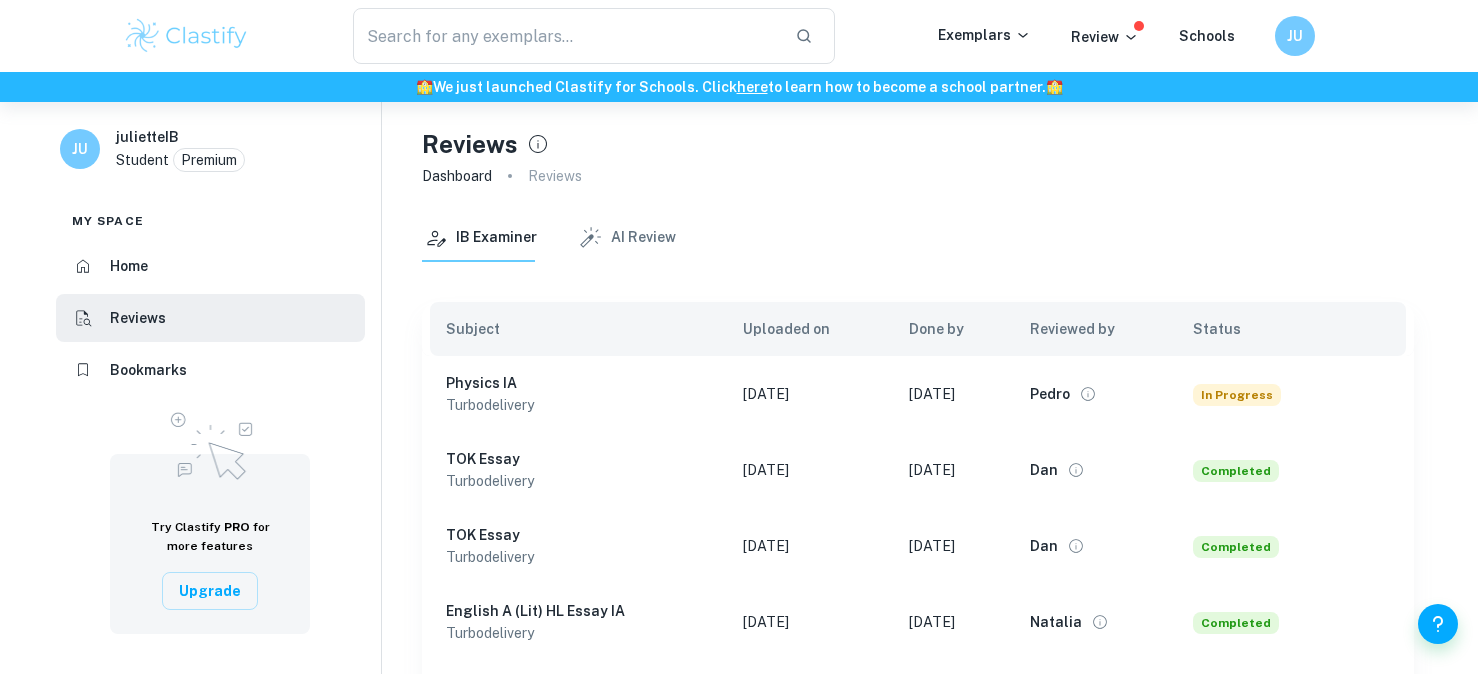 scroll, scrollTop: 0, scrollLeft: 0, axis: both 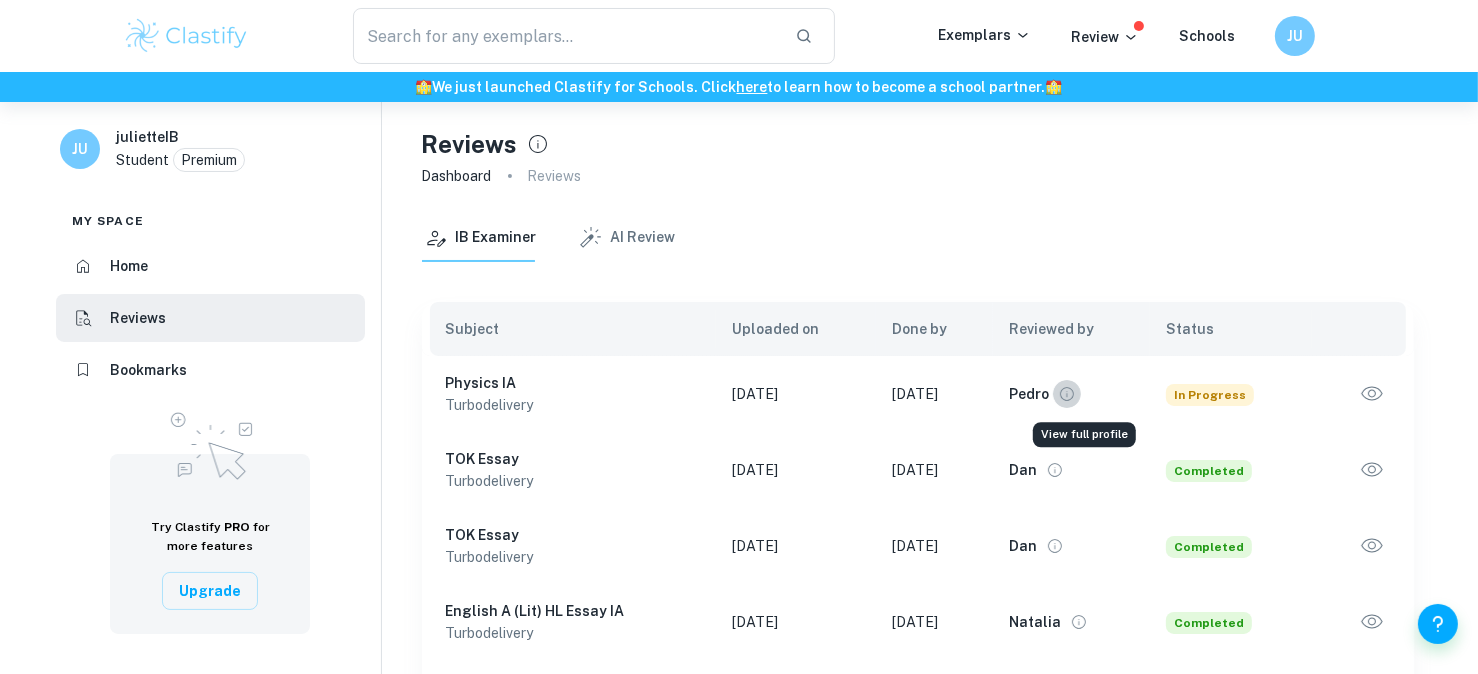 click 